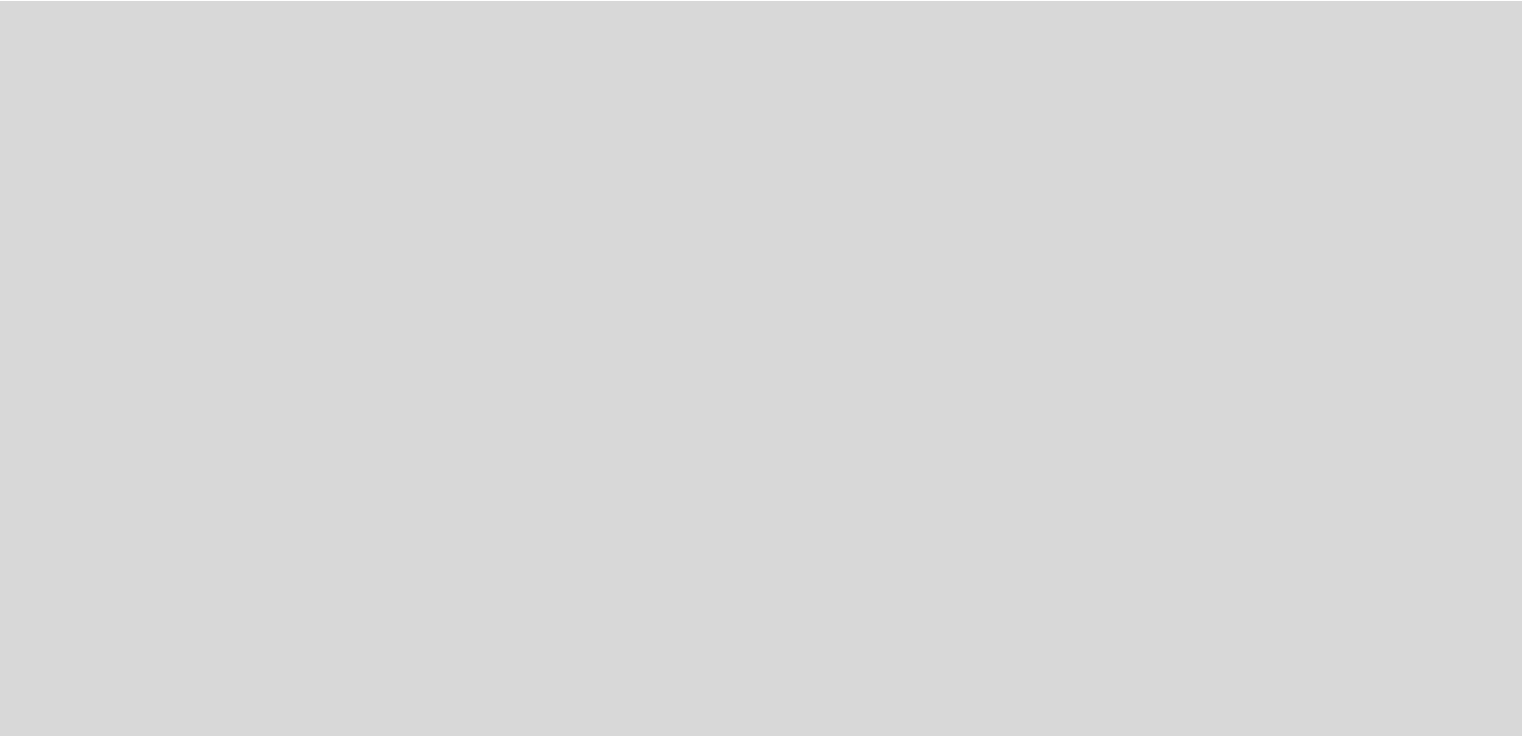 scroll, scrollTop: 0, scrollLeft: 0, axis: both 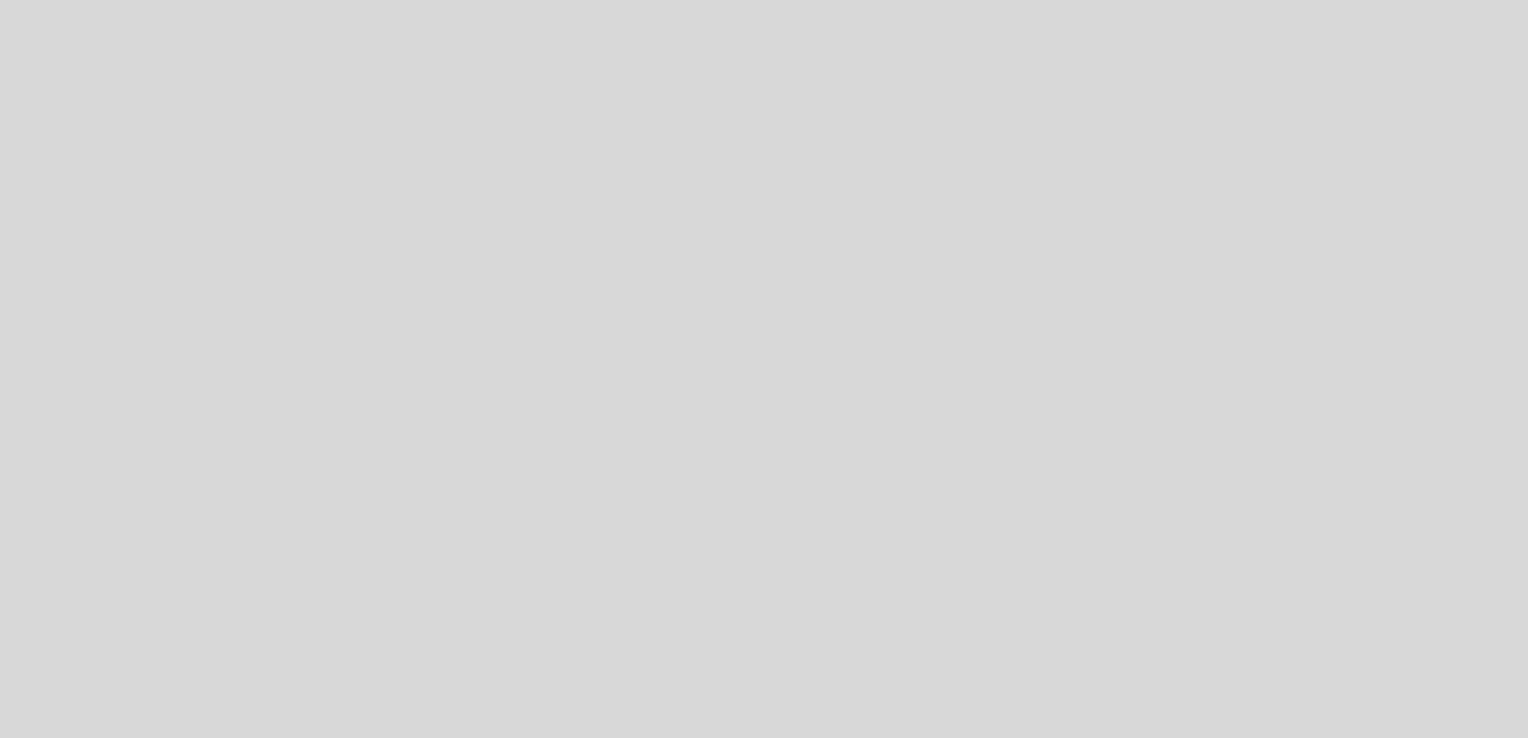 select on "es" 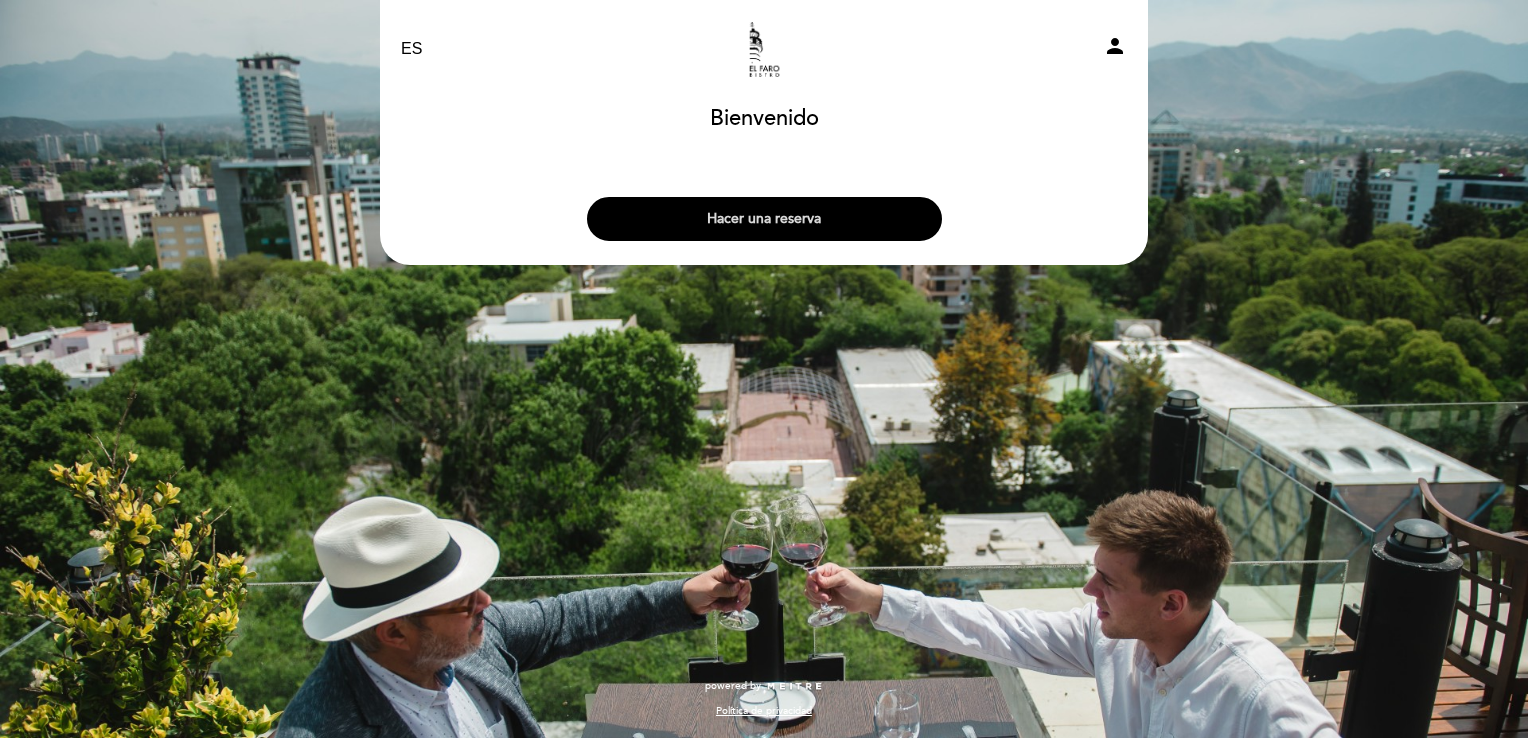 click on "Hacer una reserva" at bounding box center [764, 219] 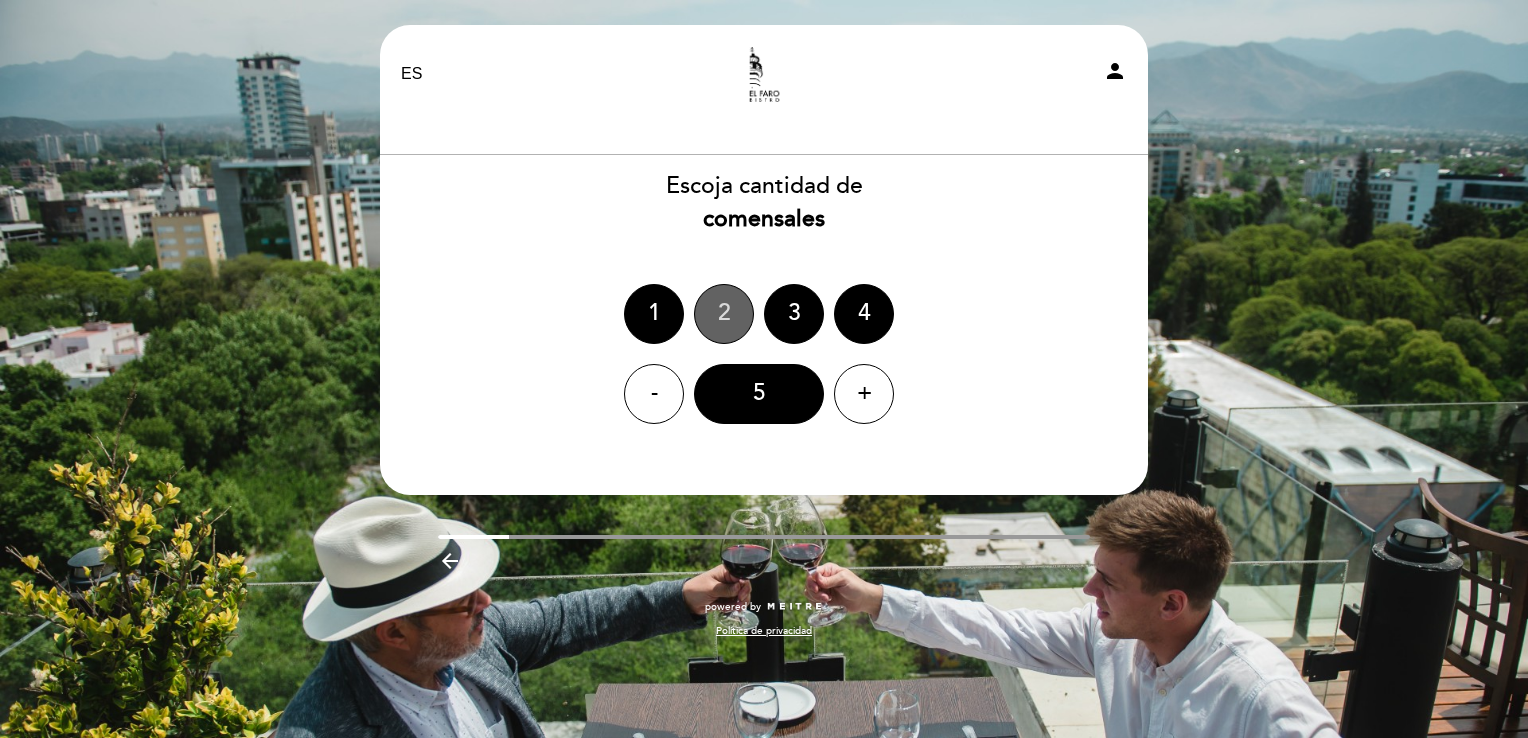 click on "2" at bounding box center [724, 314] 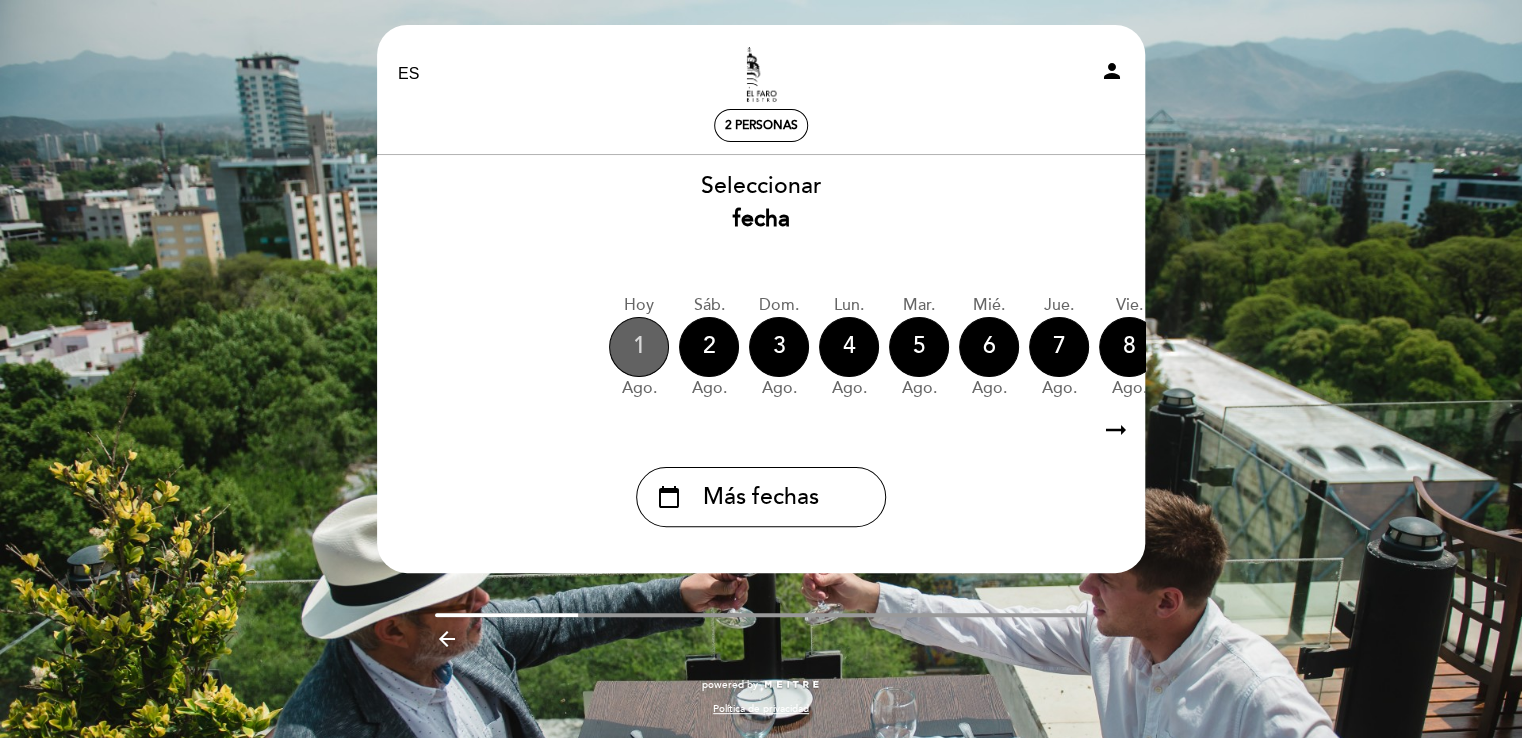 click on "1" at bounding box center (639, 347) 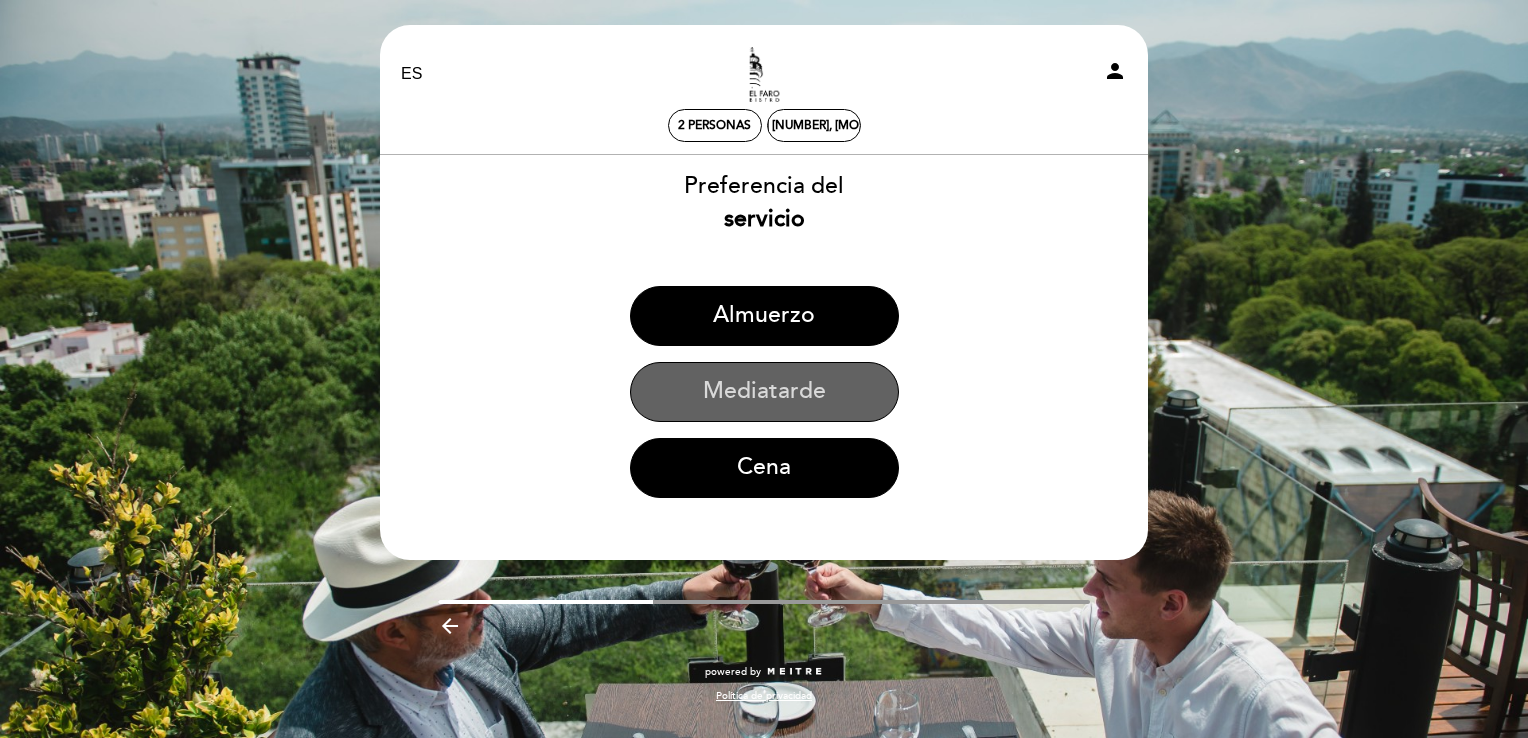 click on "Mediatarde" at bounding box center (764, 392) 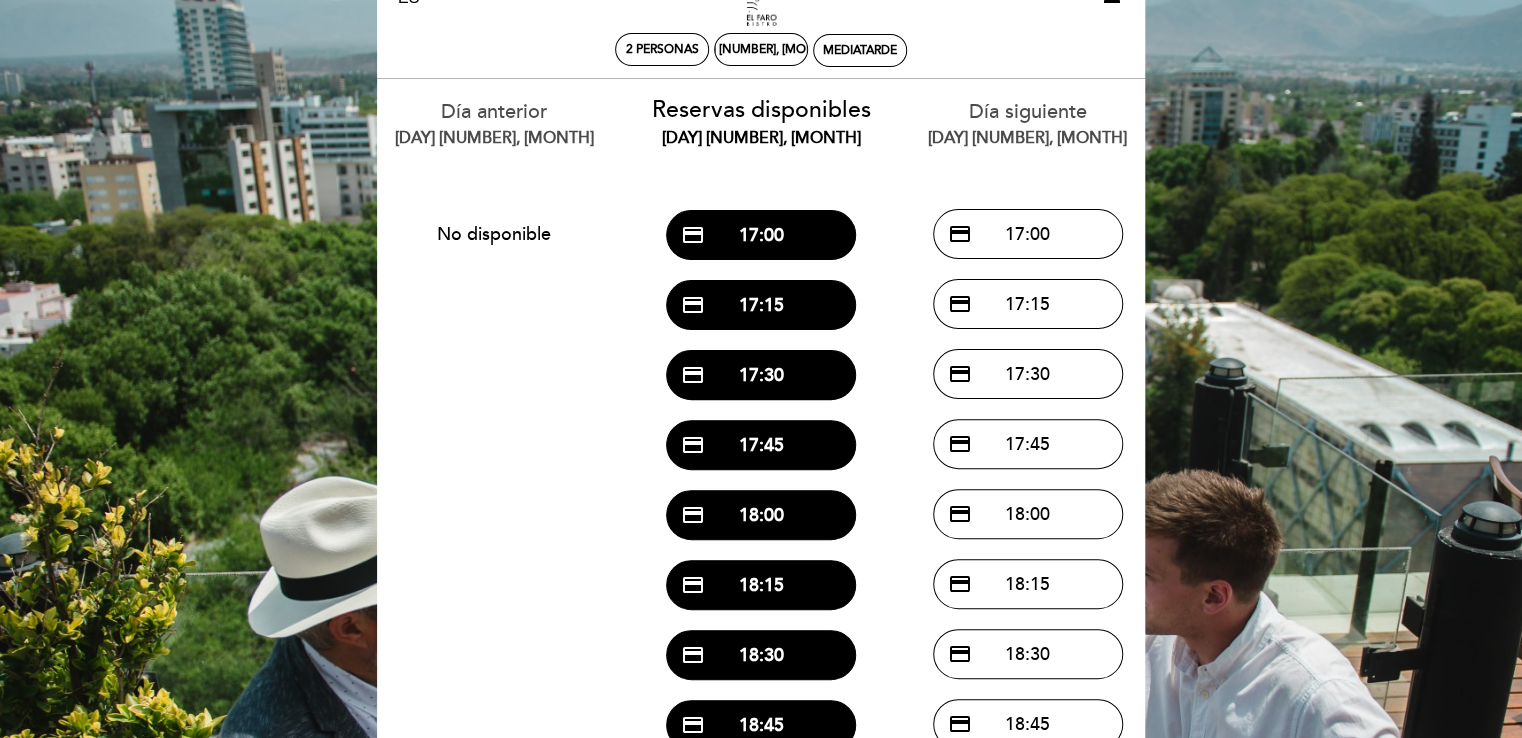 scroll, scrollTop: 68, scrollLeft: 0, axis: vertical 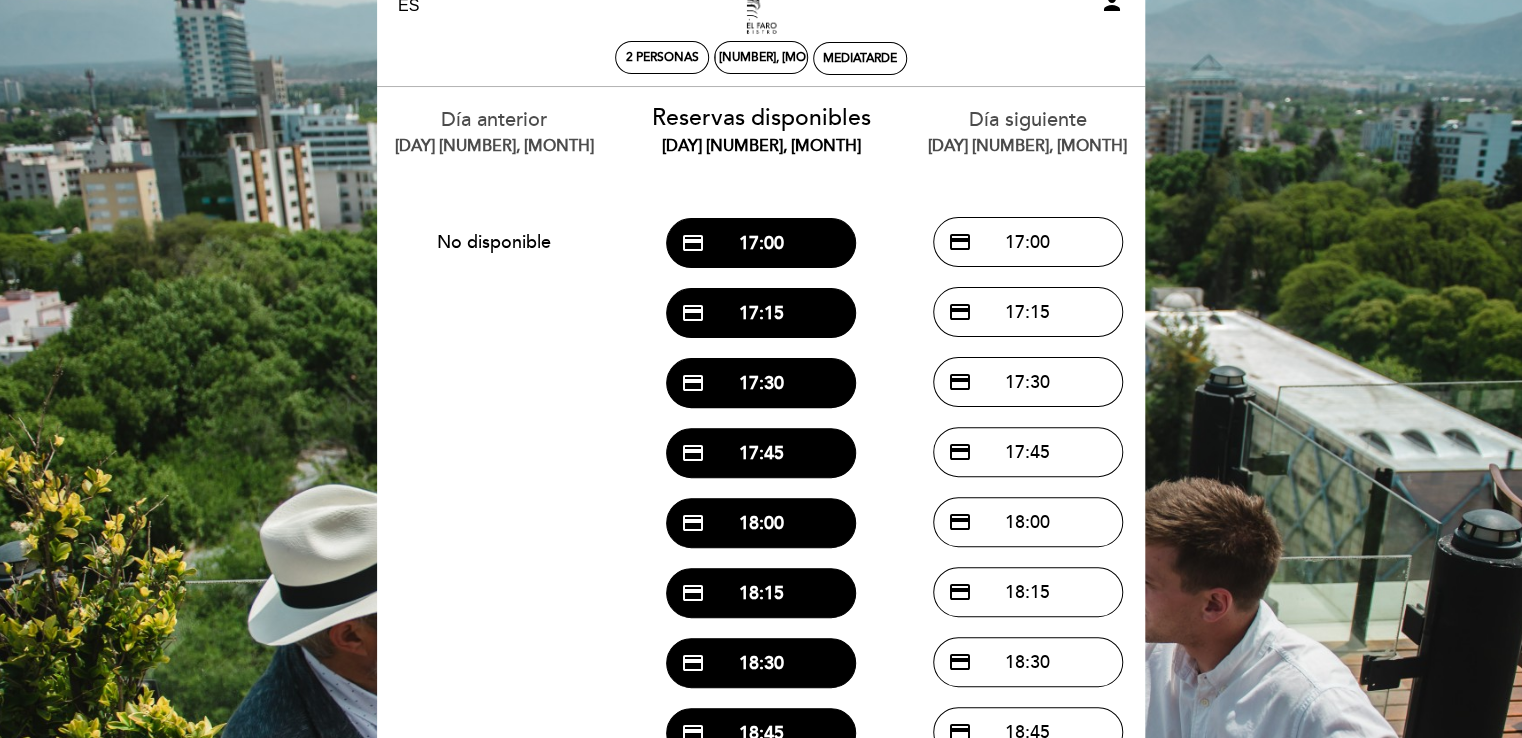 click on "credit_card
17:15" at bounding box center (761, 313) 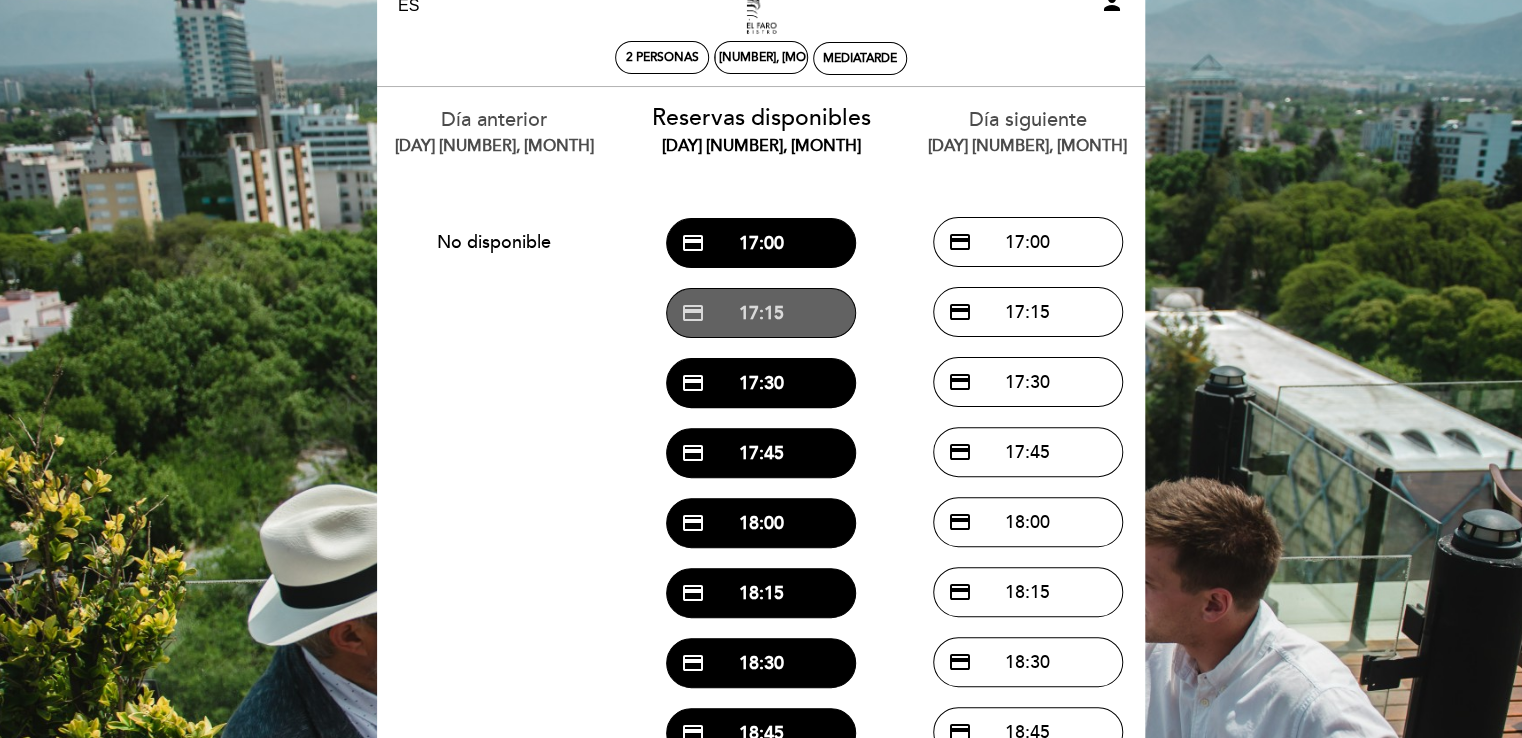 click on "credit_card
17:15" at bounding box center (761, 313) 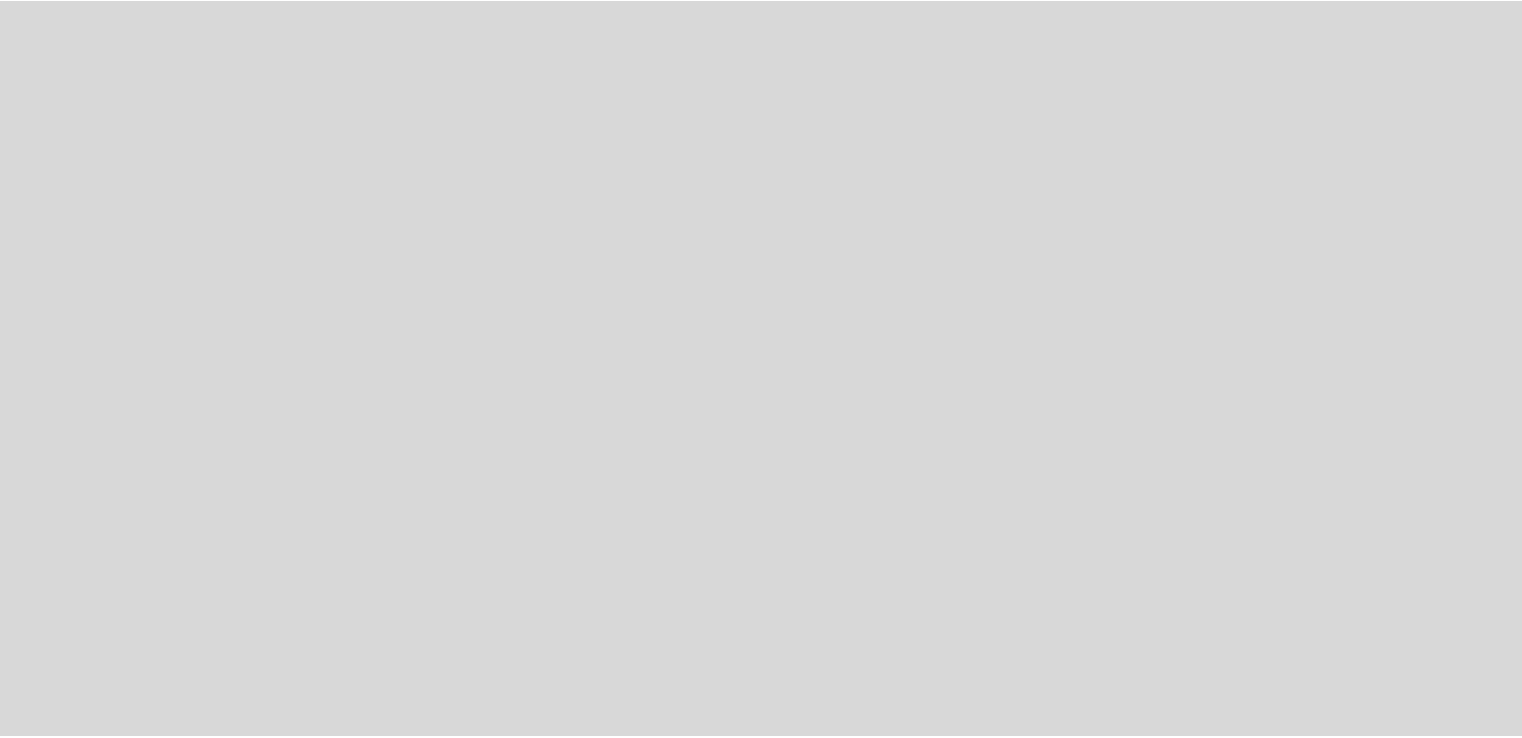 scroll, scrollTop: 0, scrollLeft: 0, axis: both 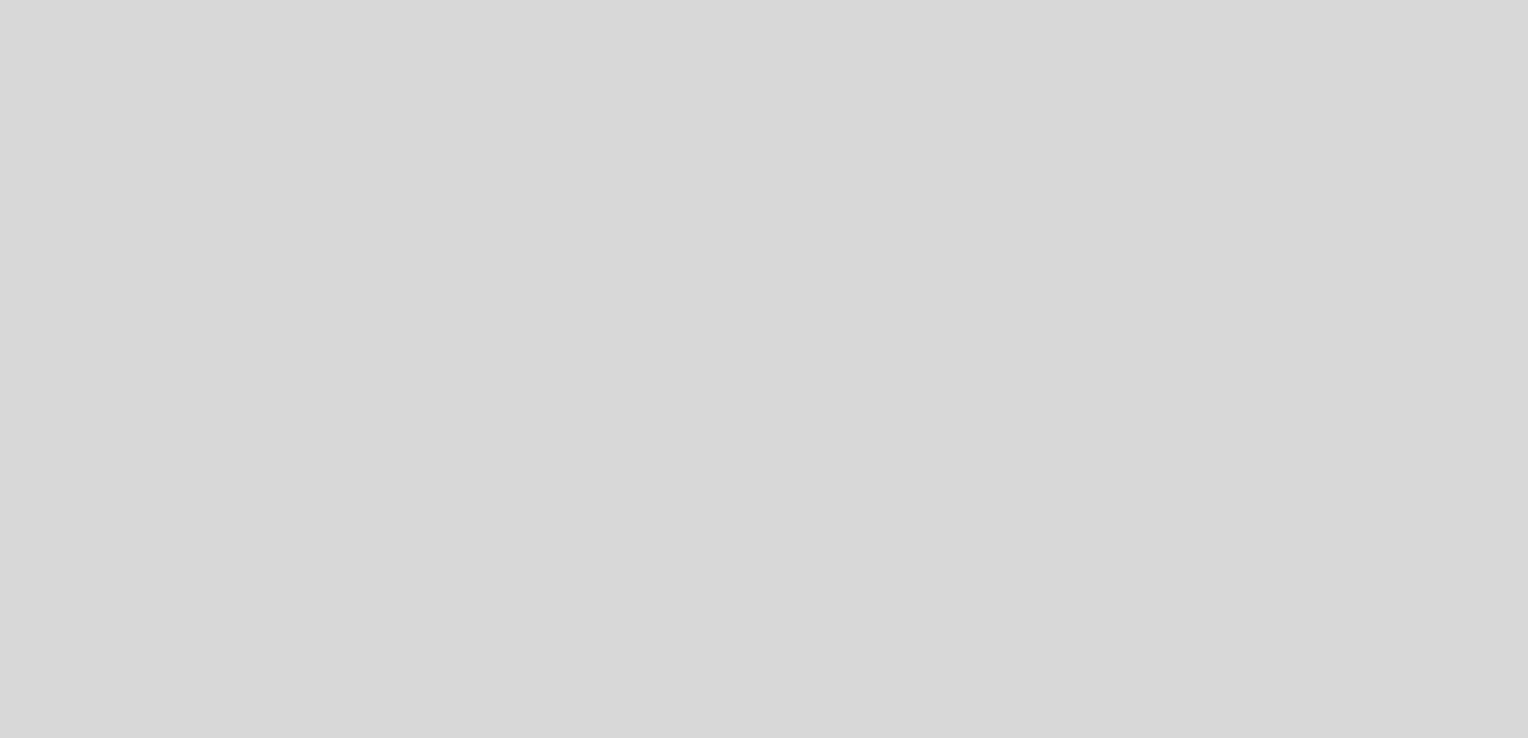 select on "es" 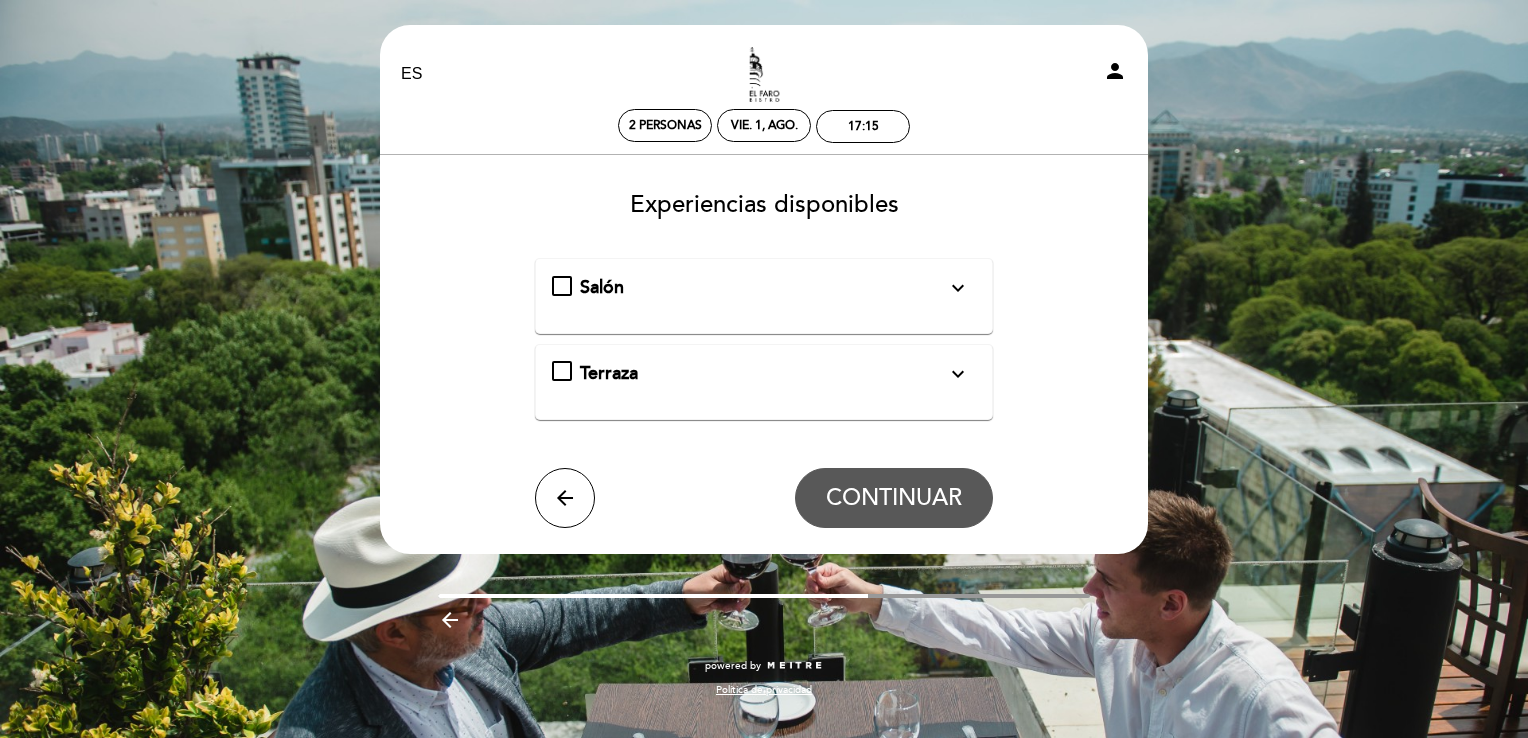 click on "EN
ES
PT
El Faro Bistro
person
2 personas
vie.
1,
ago.
17:15
Bienvenido
Bienvenido,  [FIRST] [LAST]" at bounding box center (764, 369) 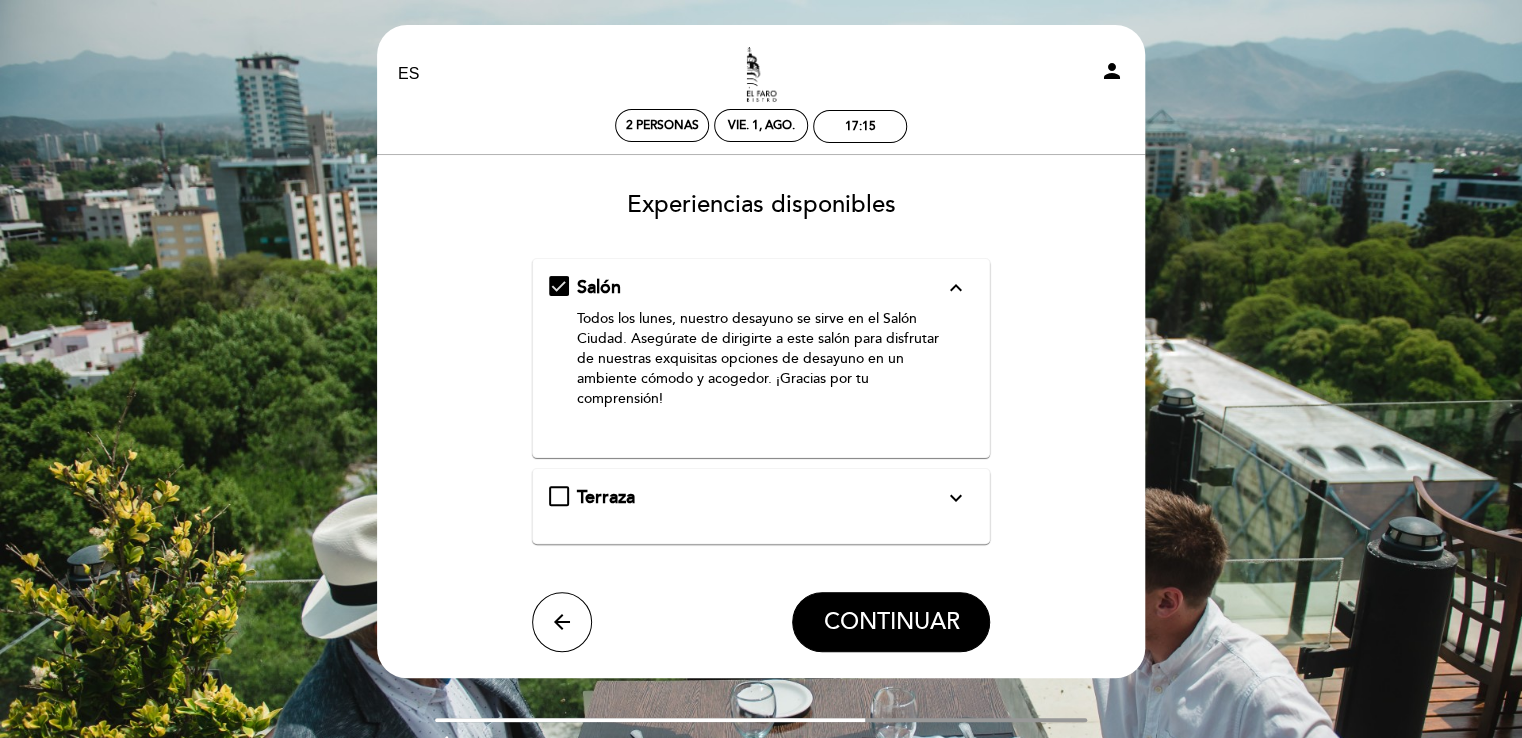 click on "Terraza
expand_more" at bounding box center (761, 498) 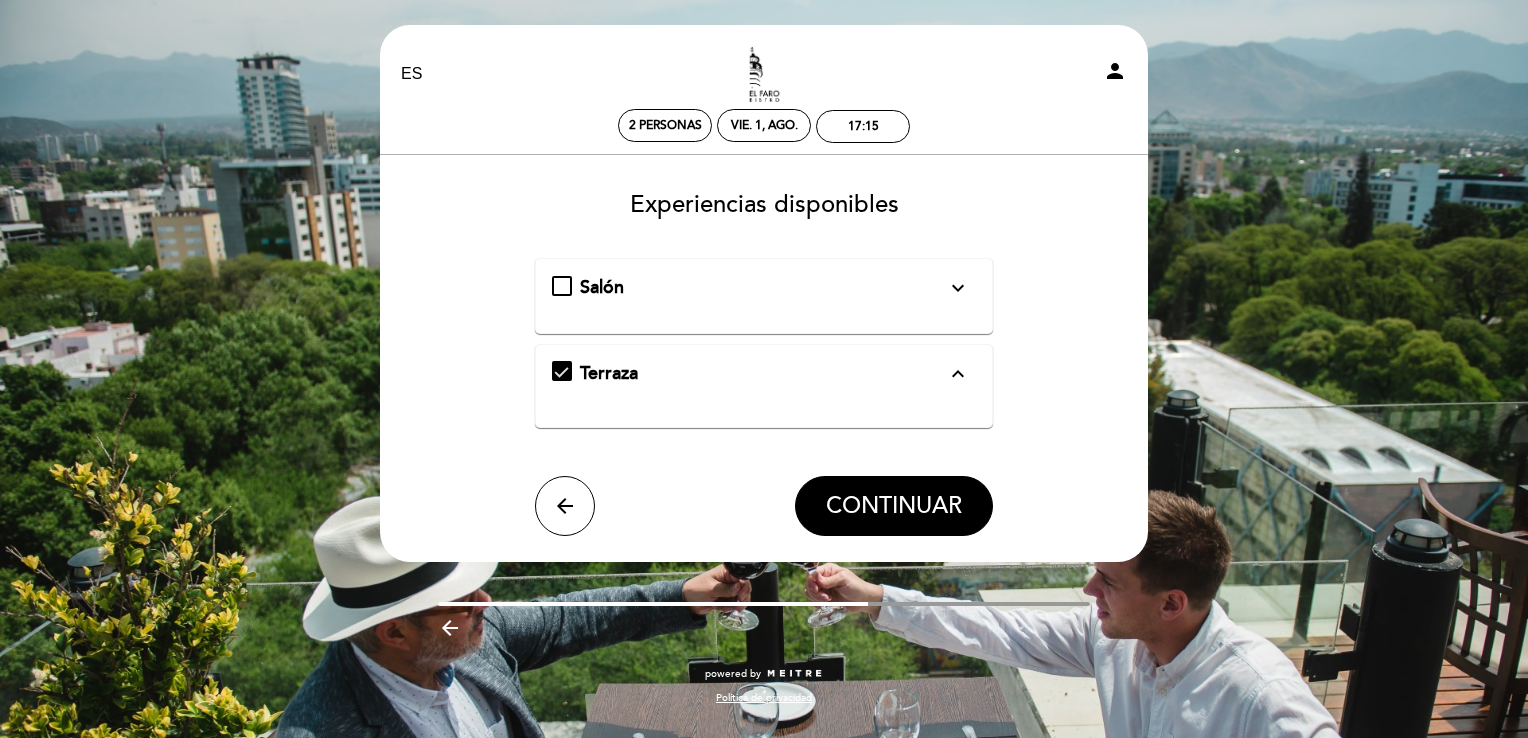 click on "Salón
expand_more
Todos los lunes, nuestro desayuno se sirve en el Salón Ciudad. Asegúrate de dirigirte a este salón para disfrutar de nuestras exquisitas opciones de desayuno en un ambiente cómodo y acogedor. ¡Gracias por tu comprensión!" at bounding box center (764, 288) 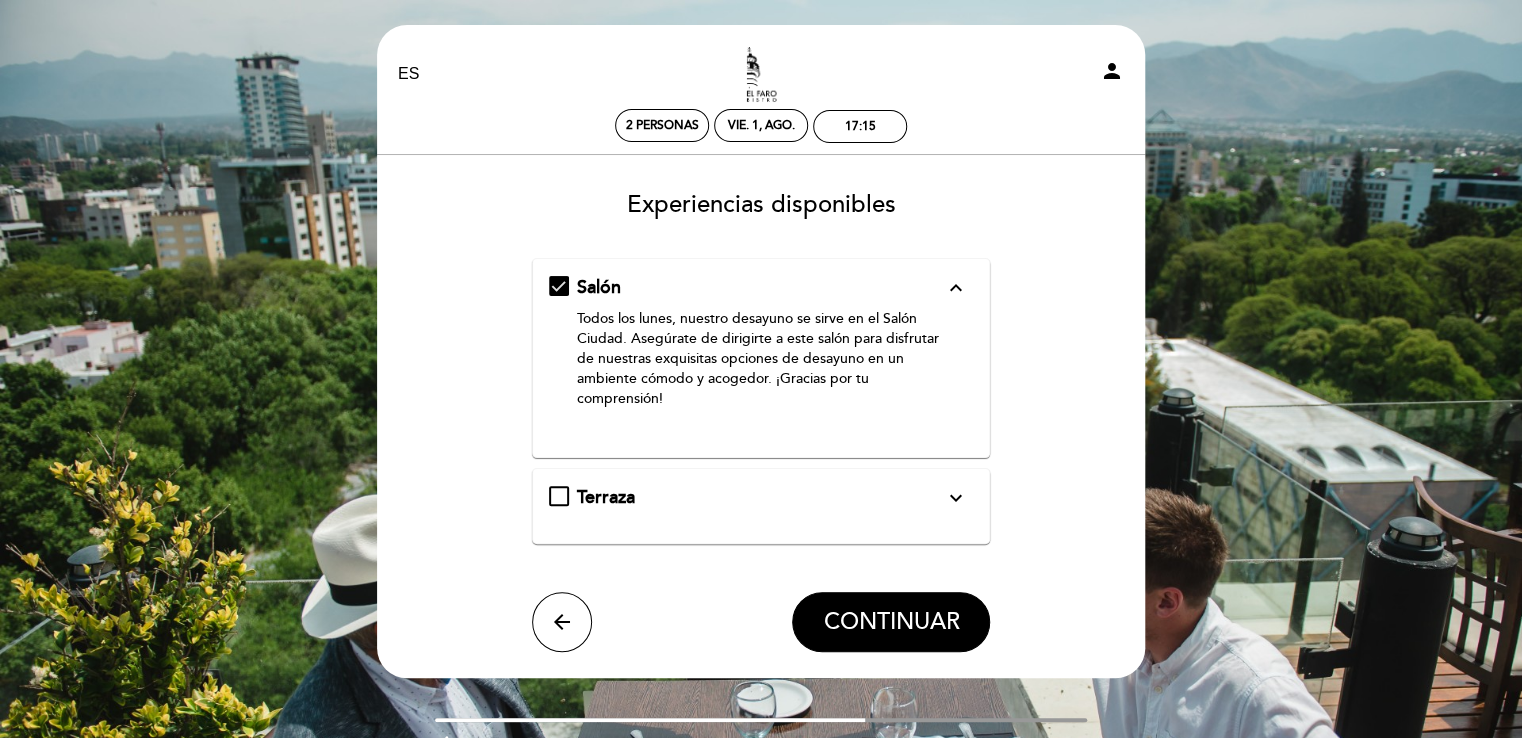 click on "Salón
expand_less
Todos los lunes, nuestro desayuno se sirve en el Salón Ciudad. Asegúrate de dirigirte a este salón para disfrutar de nuestras exquisitas opciones de desayuno en un ambiente cómodo y acogedor. ¡Gracias por tu comprensión!" at bounding box center [761, 350] 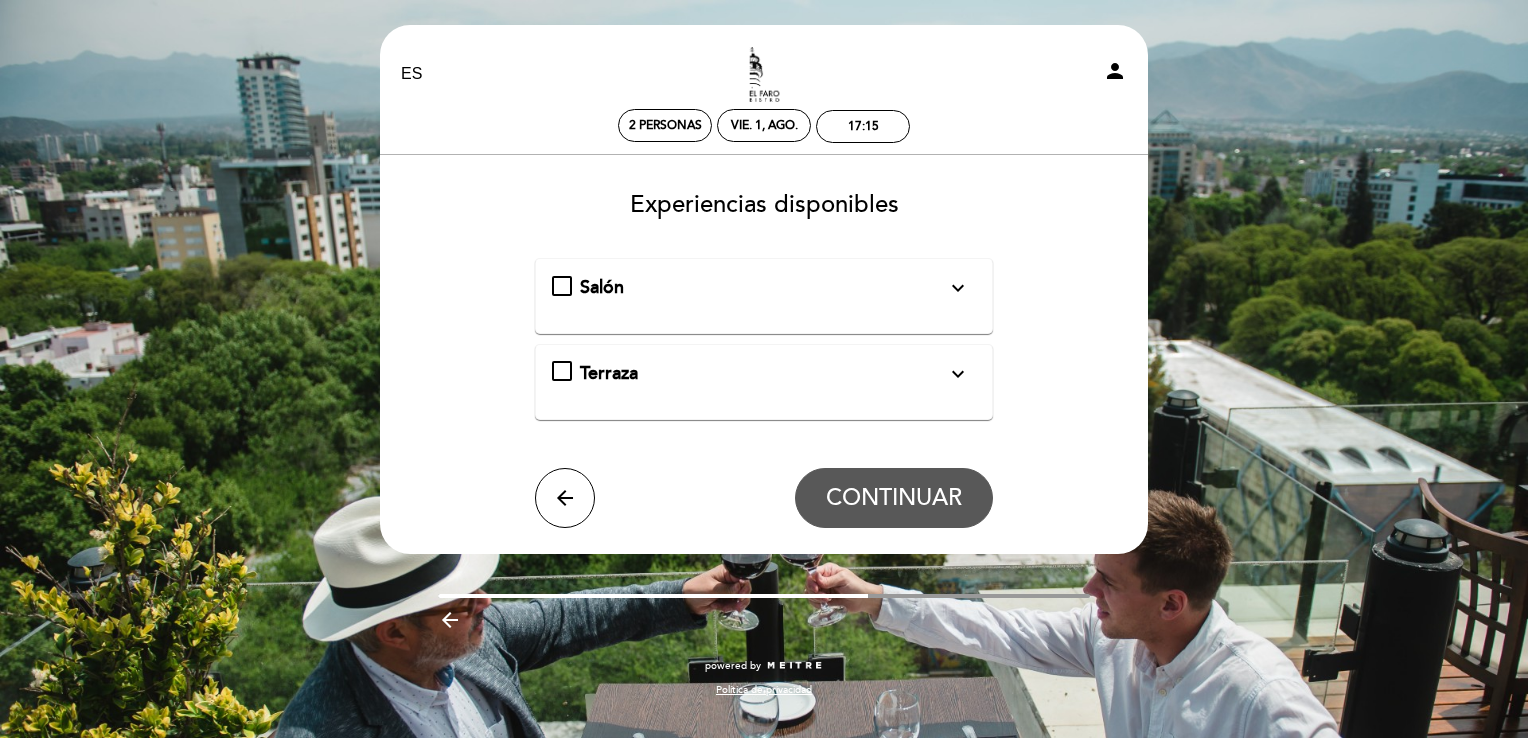 click on "Terraza
expand_more" at bounding box center (764, 374) 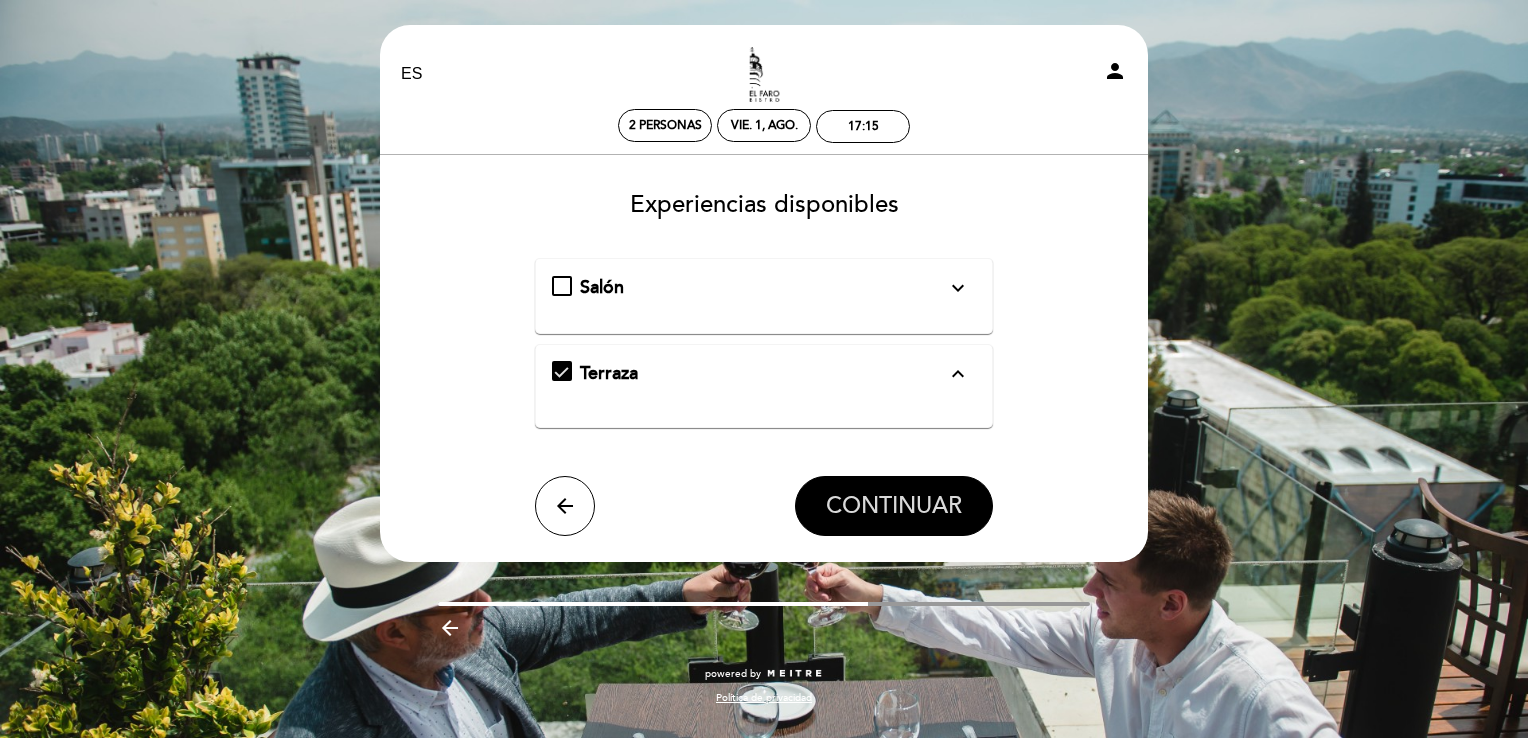 click on "CONTINUAR" at bounding box center [894, 506] 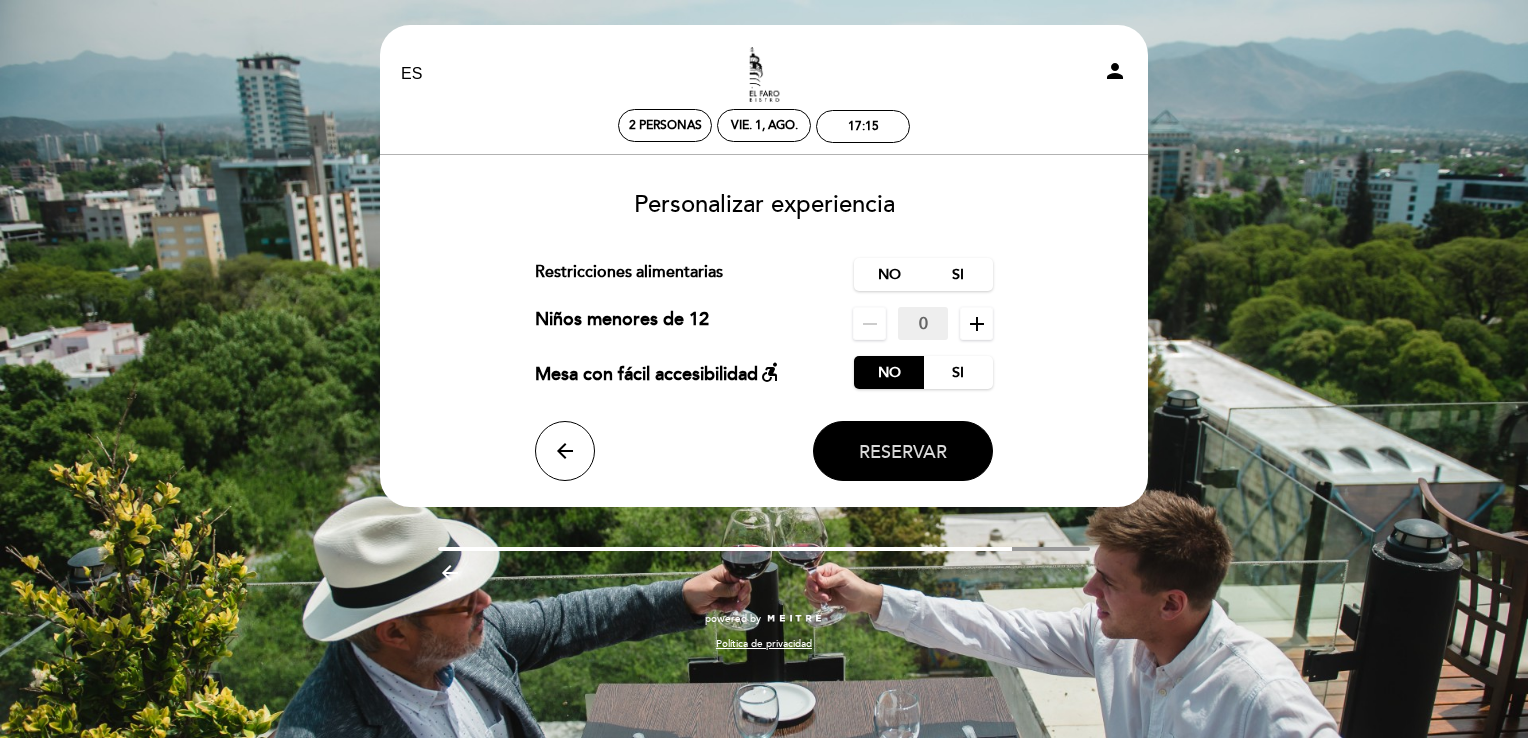 click on "Reservar" at bounding box center (903, 452) 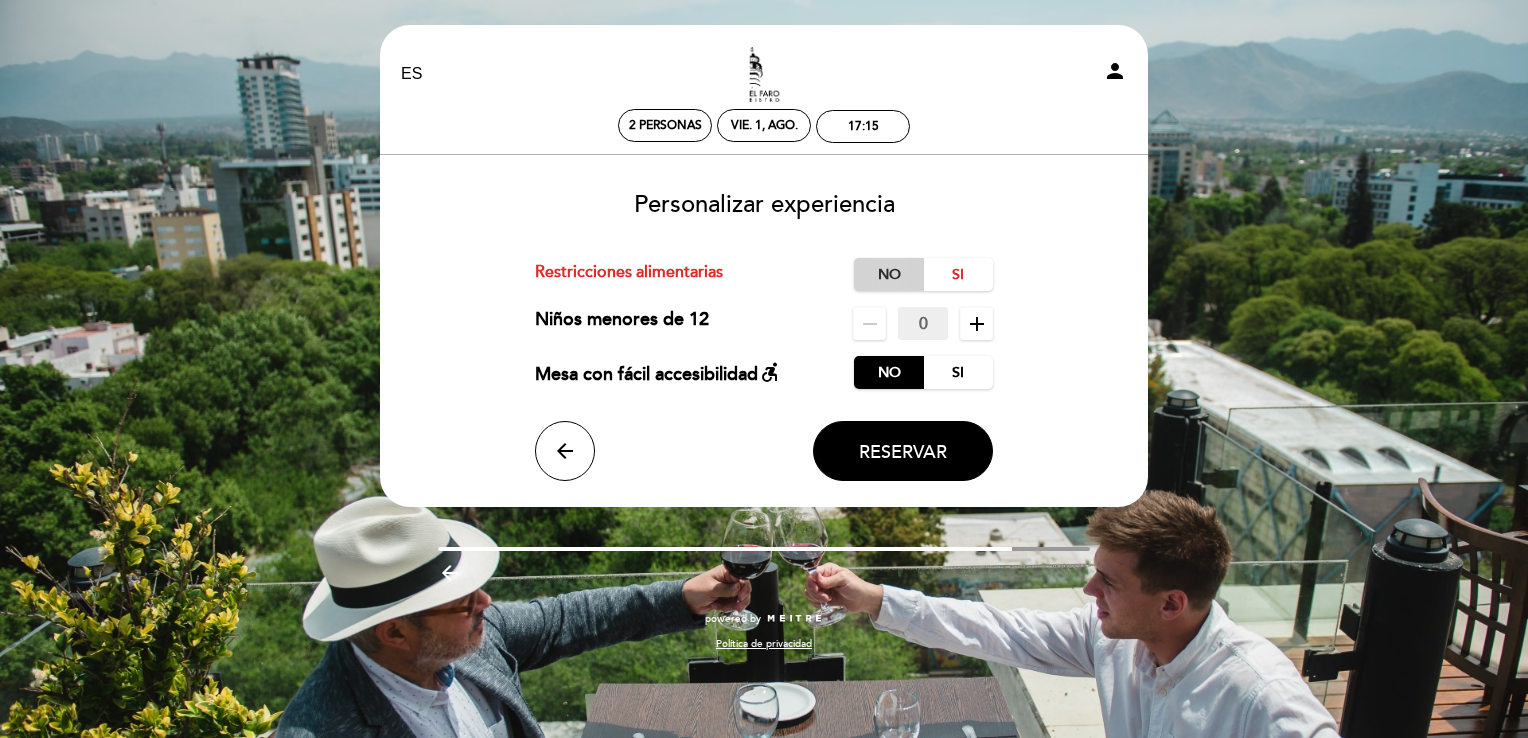 click on "No" at bounding box center [889, 274] 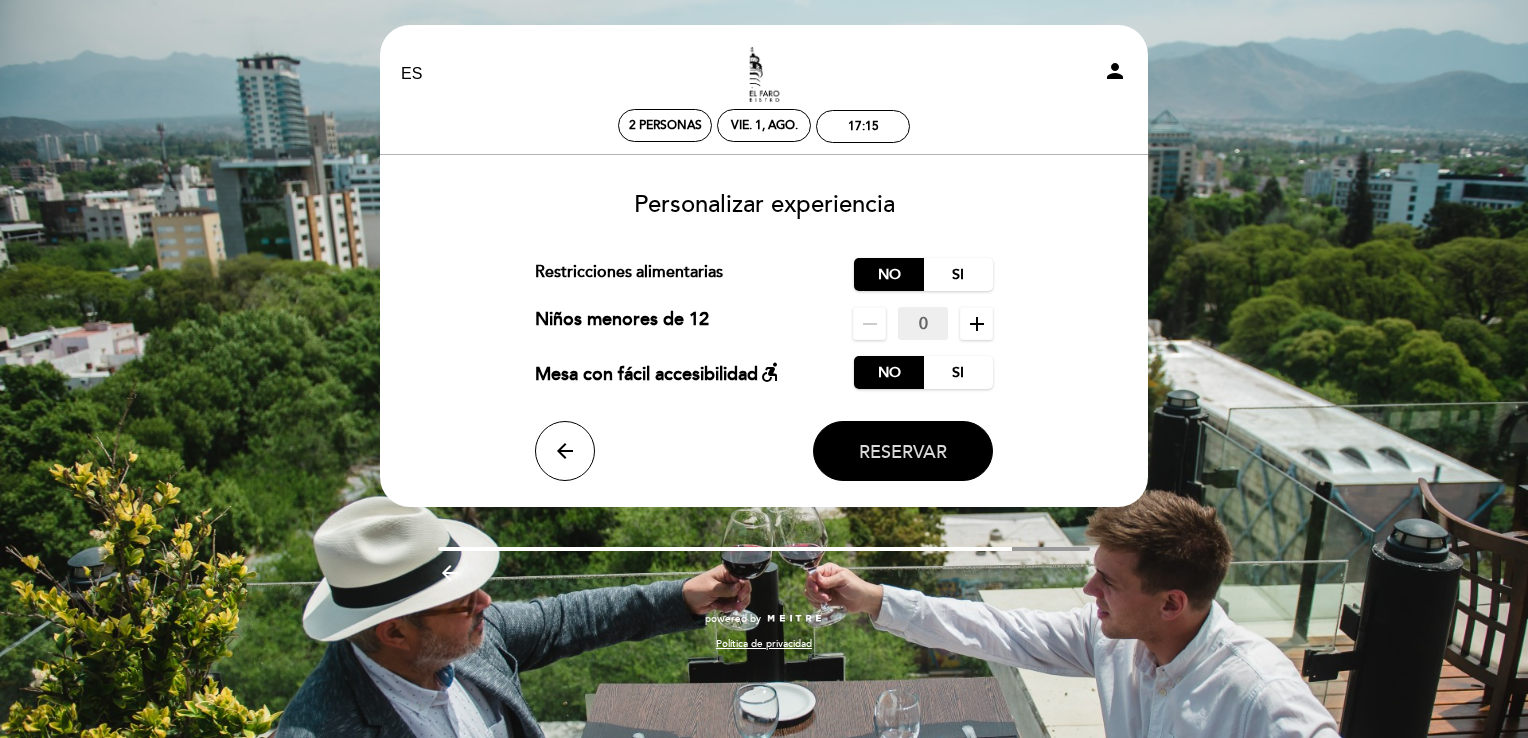 click on "Reservar" at bounding box center [903, 452] 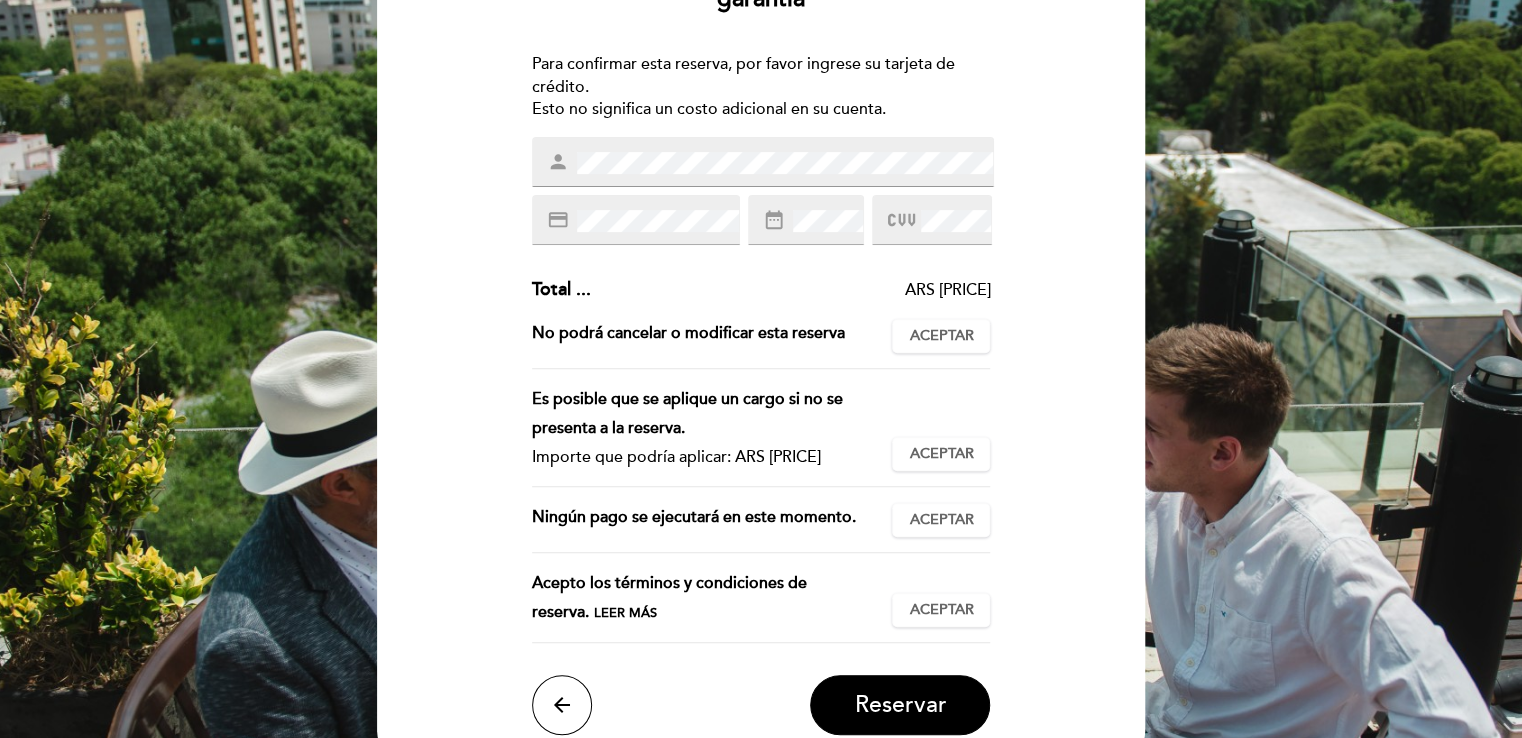 scroll, scrollTop: 234, scrollLeft: 0, axis: vertical 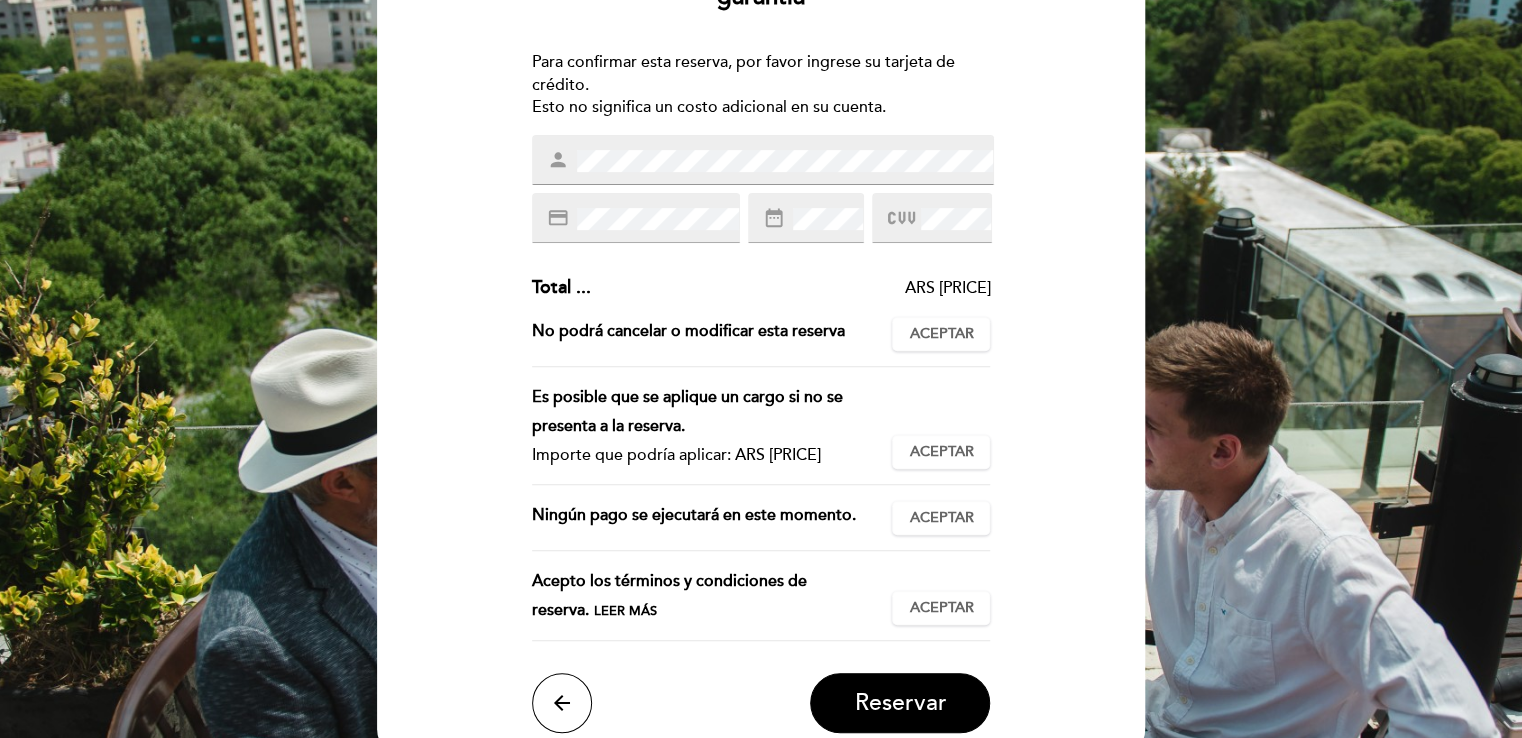 click on "Ingrese los detalles de su
garantía
Para confirmar esta reserva, por favor ingrese su tarjeta de crédito. Esto no significa un costo adicional en su cuenta.
Para entrar en lista de espera, por favor ingrese su tarjeta de crédito.
Si no se concreta la reserva esta garantía queda sin efecto.
La garantía para prevenir ausencias solo aplica si se le asigna una reserva.
Si no logramos moverlo de lista de espera hacia una mesa, la garantía queda sin efecto.
Para entrar en lista de pre-acceso, por favor ingrese su tarjeta de crédito.
Si no se concreta la reserva esta garantía queda sin efecto.
La garantía para prevenir ausencias solo aplica si se le asigna una reserva.
Si no logramos moverlo de lista de pre-acceso hacia una mesa, la garantía queda sin efecto.
person" at bounding box center (761, 337) 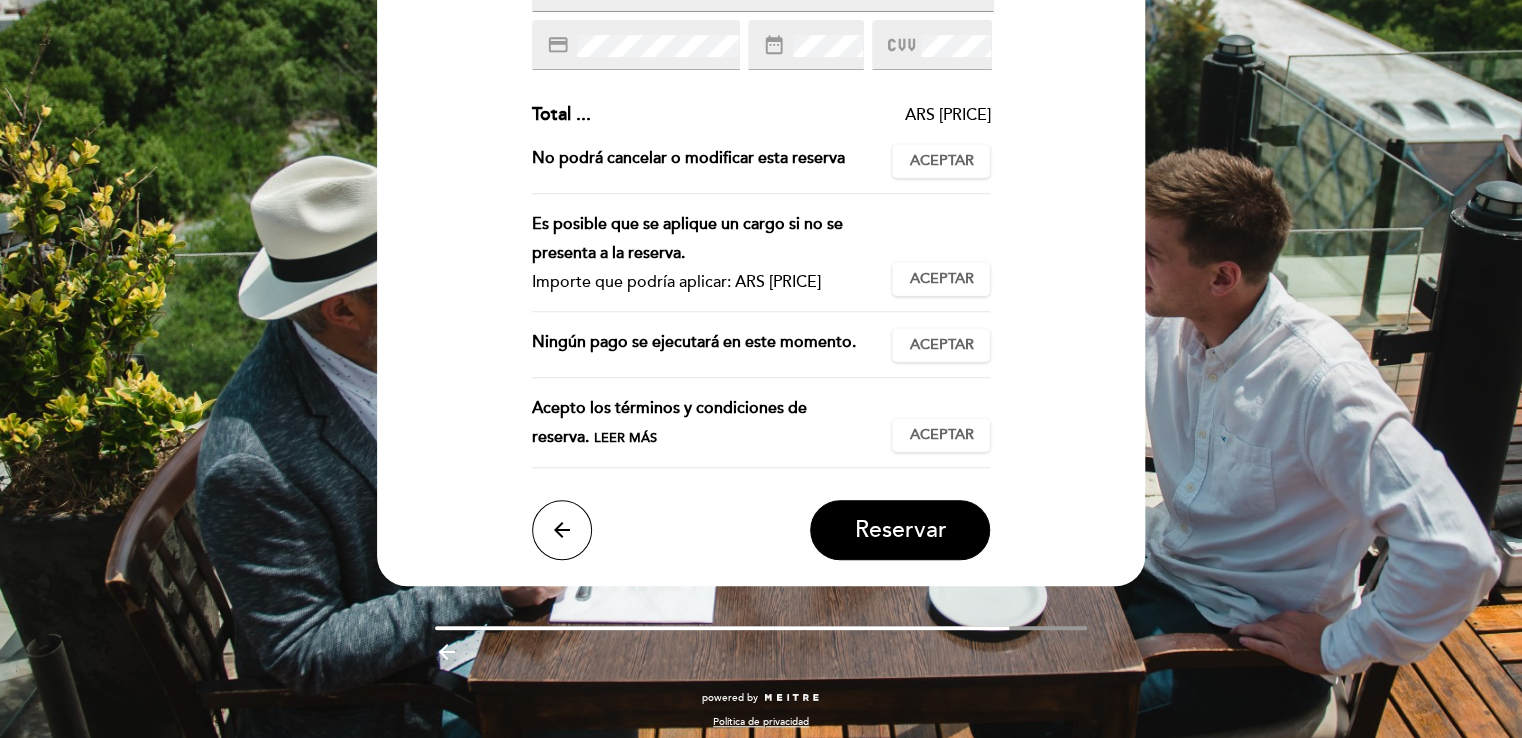 scroll, scrollTop: 417, scrollLeft: 0, axis: vertical 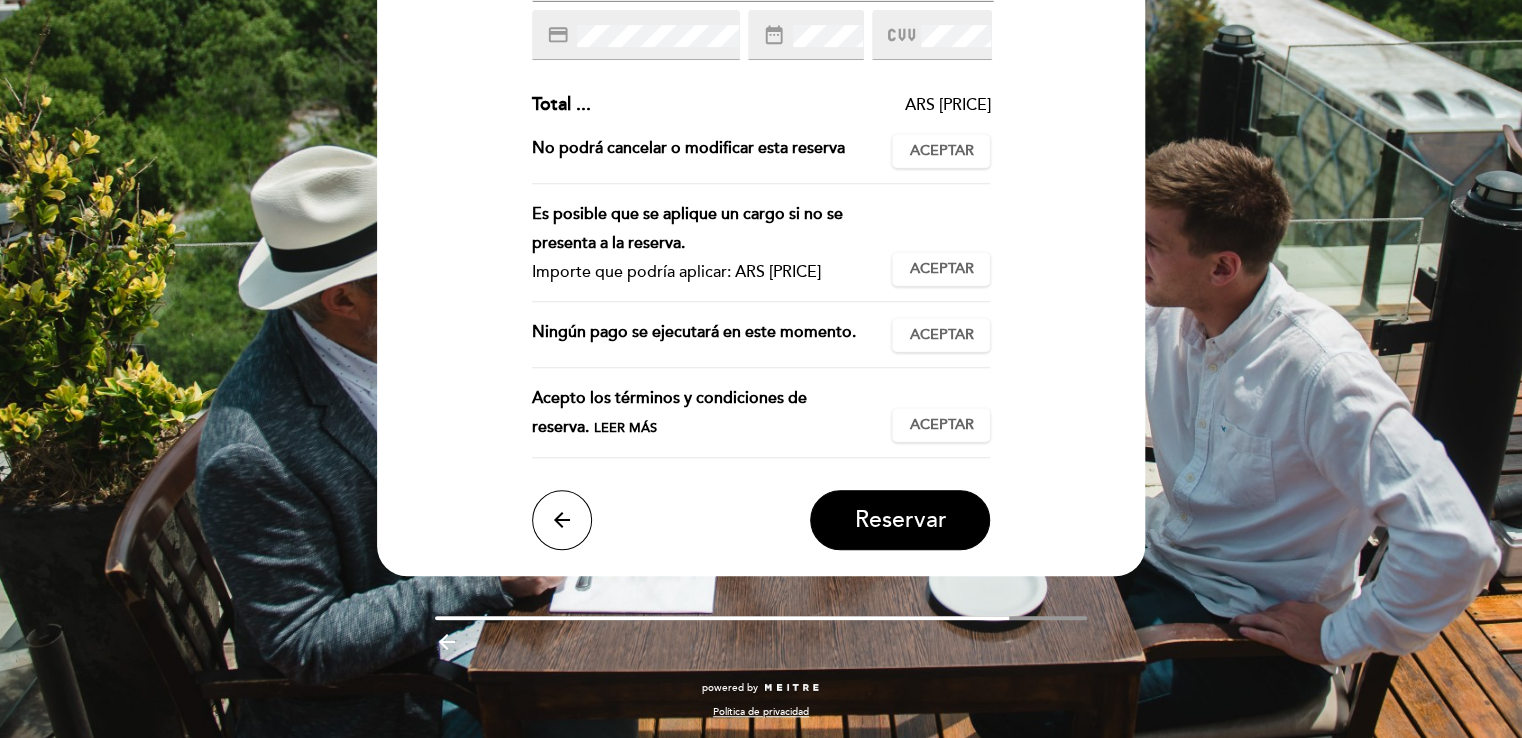 click on "Cambios y cancelaciones requieren [TIME] de antelación.
No podrá cancelar o modificar esta reserva
Aceptar
Aceptado" at bounding box center [761, 159] 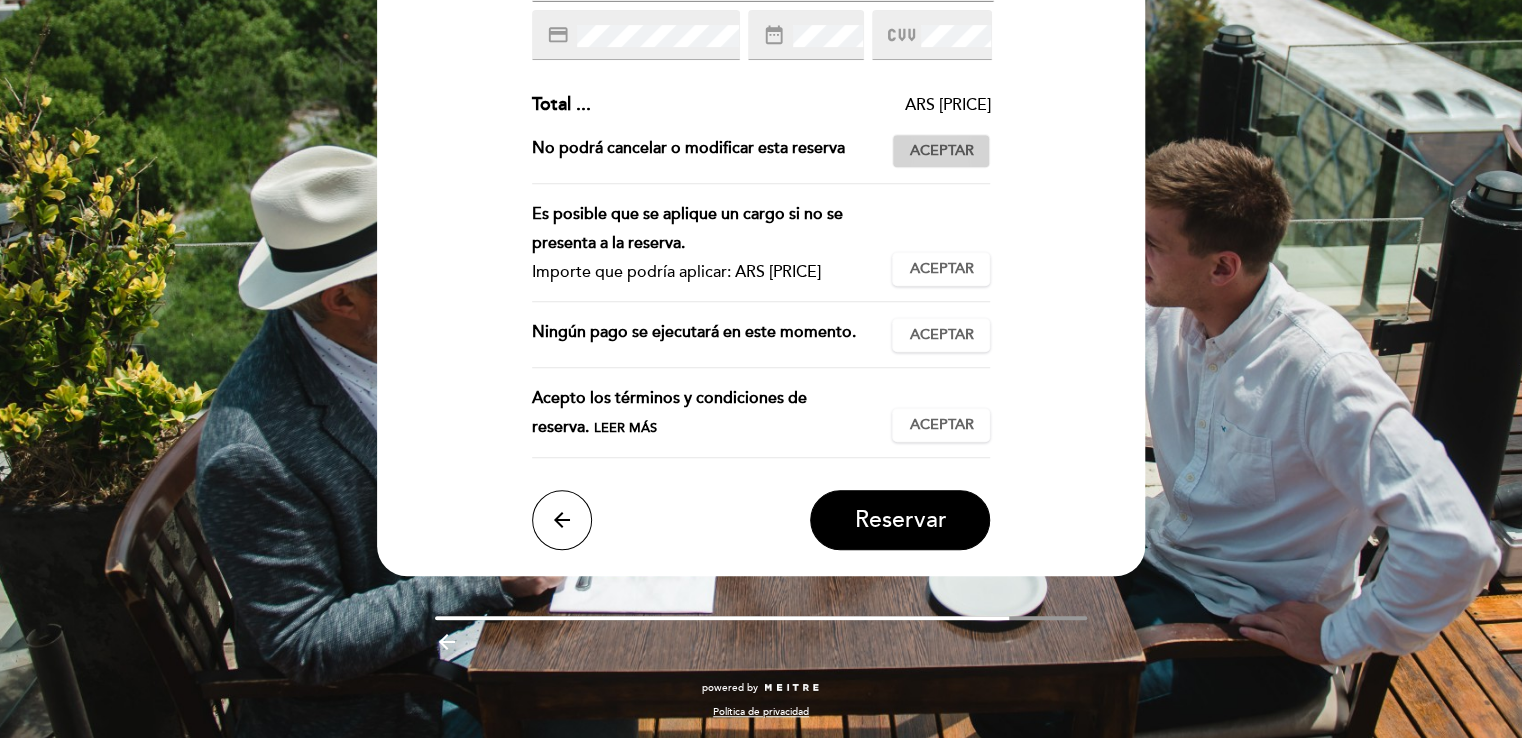 click on "Aceptar" at bounding box center [941, 151] 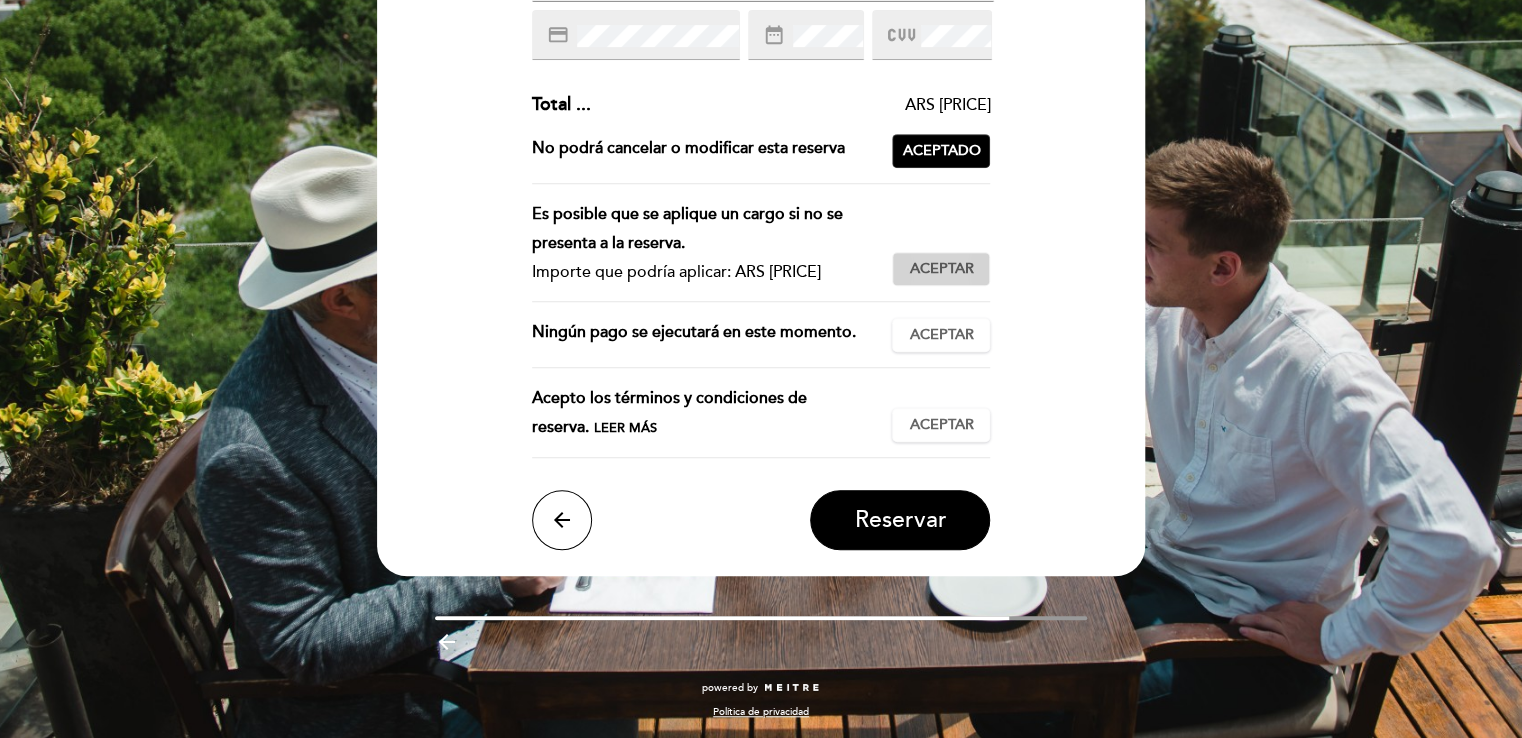click on "Aceptar
Aceptado" at bounding box center [941, 269] 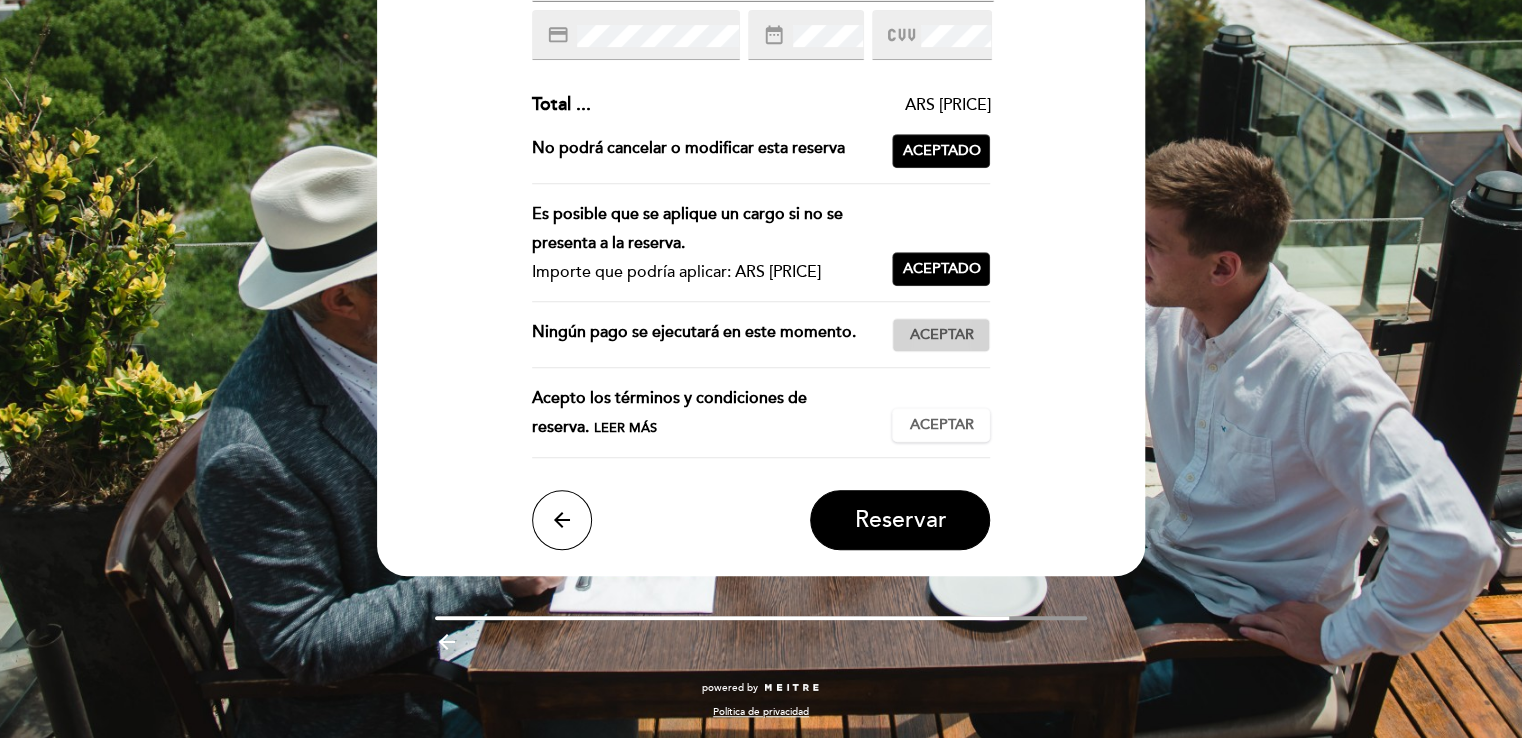 click on "Aceptar" at bounding box center (941, 335) 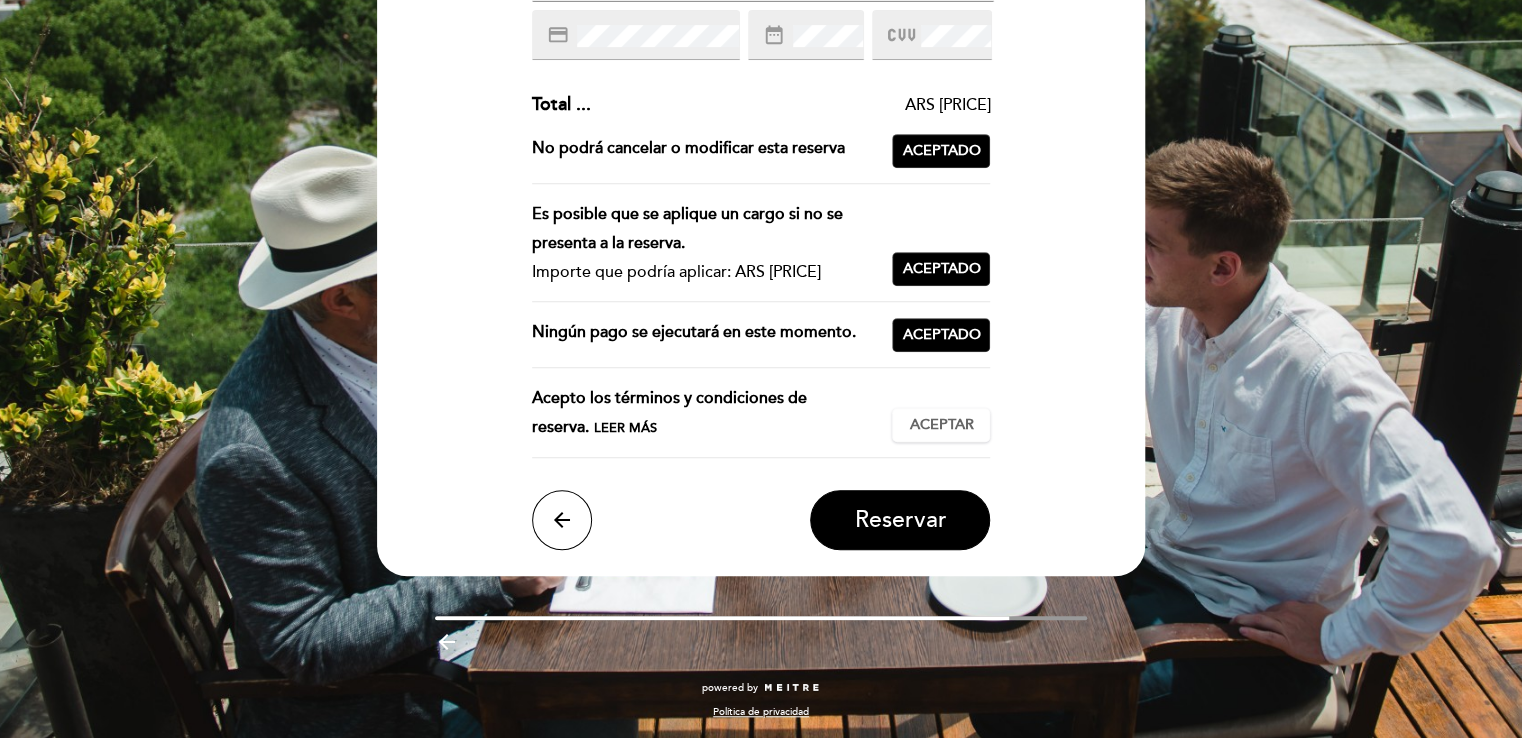 click on "Leer más" at bounding box center [625, 428] 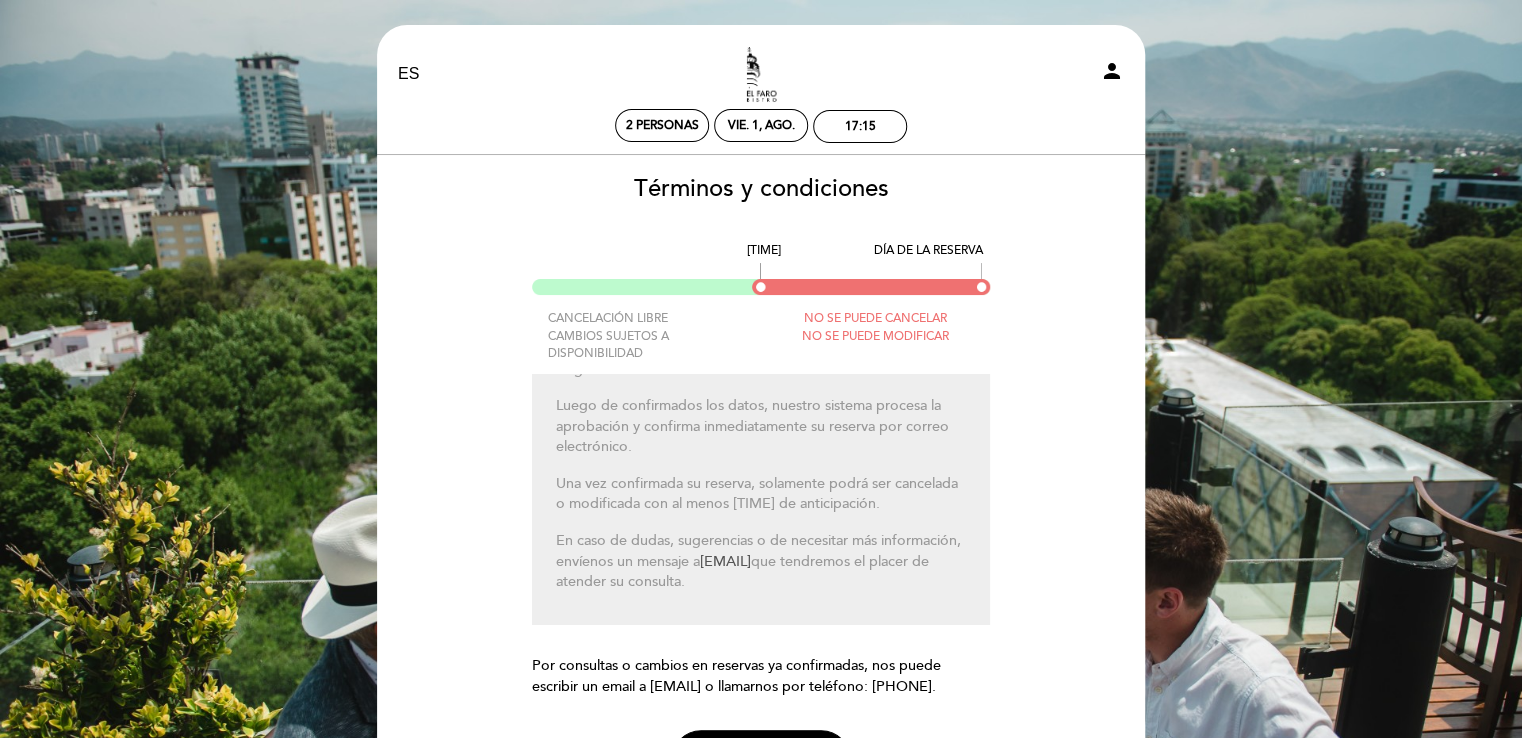 scroll, scrollTop: 128, scrollLeft: 0, axis: vertical 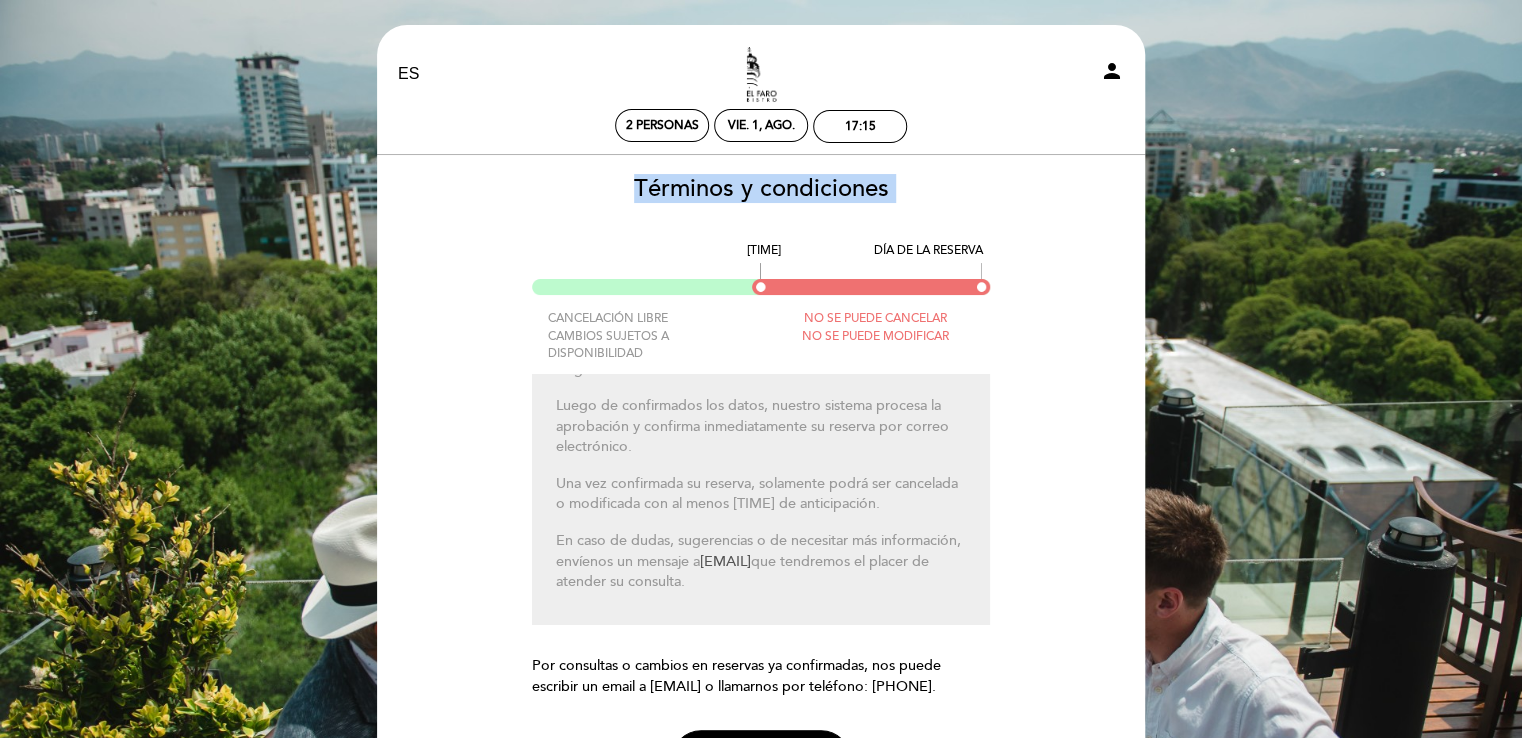 drag, startPoint x: 1401, startPoint y: 210, endPoint x: 1356, endPoint y: 18, distance: 197.20294 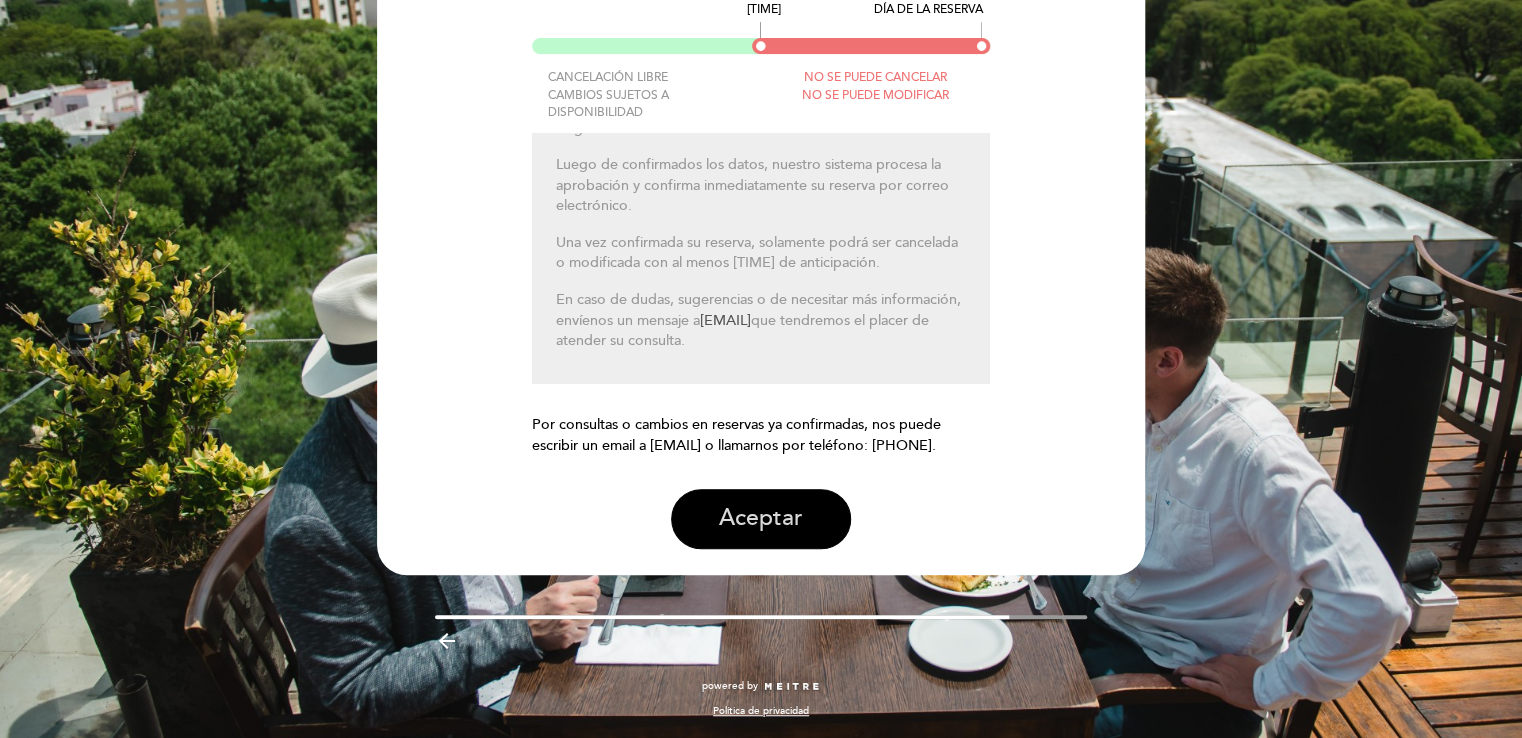 click on "Aceptar" at bounding box center [761, 519] 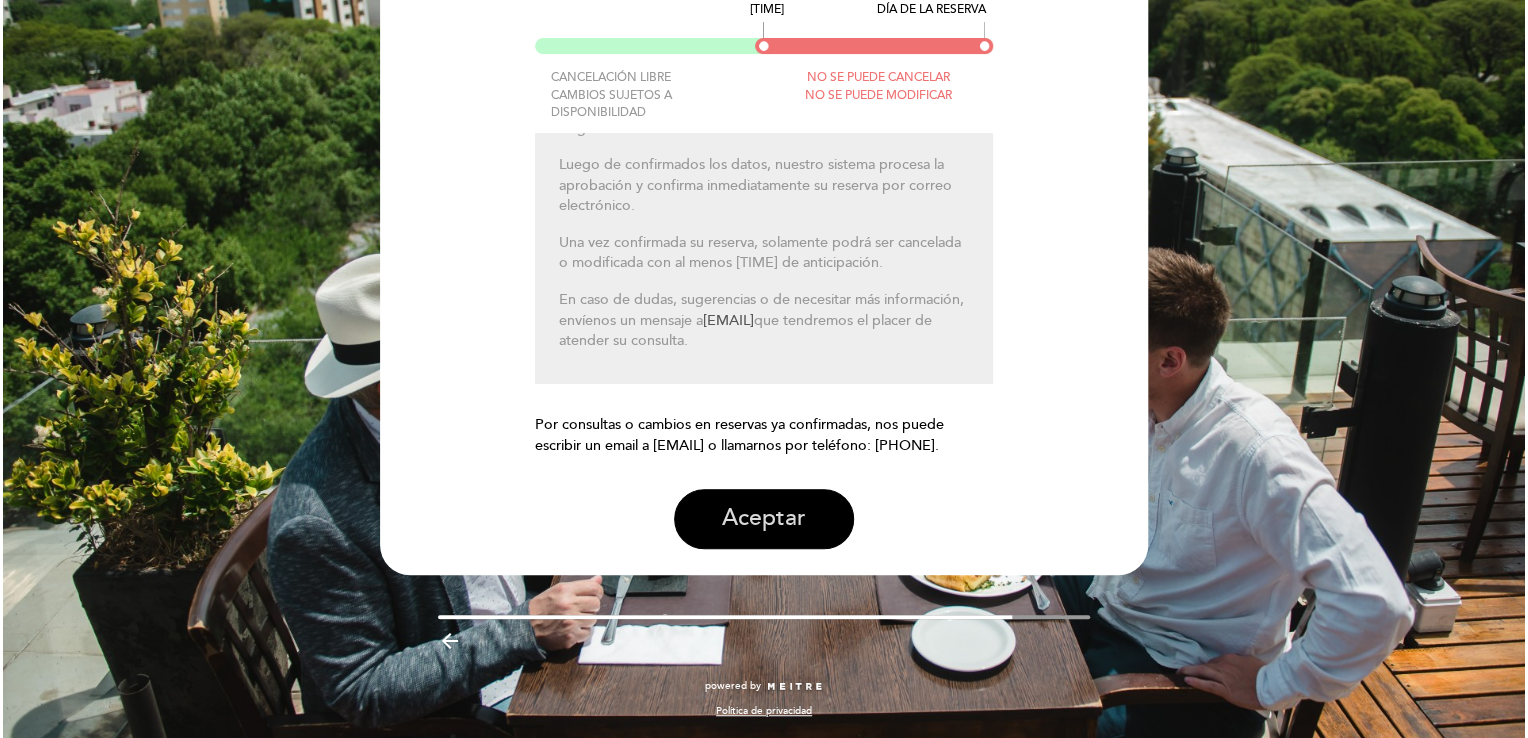 scroll, scrollTop: 0, scrollLeft: 0, axis: both 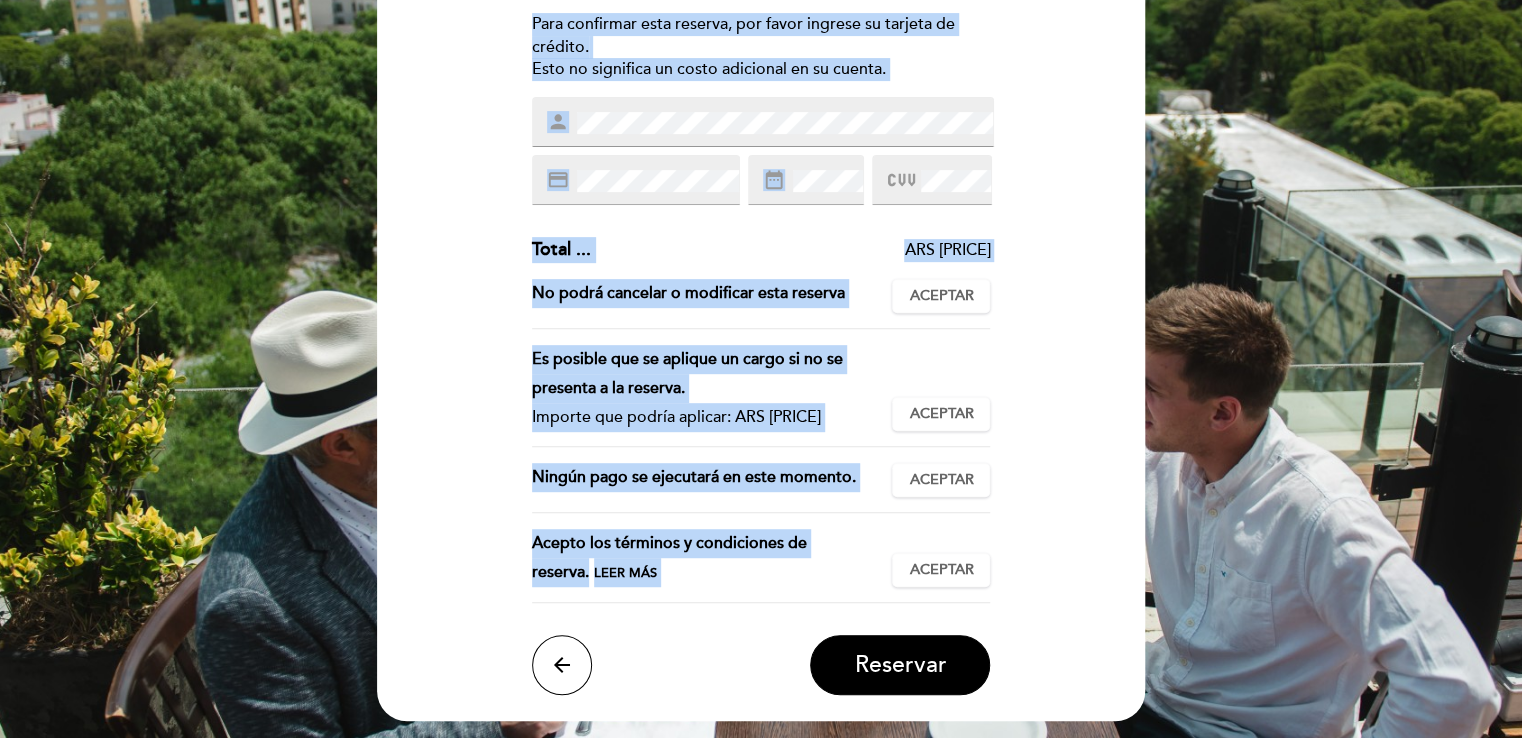 click on "credit_card" at bounding box center (636, 180) 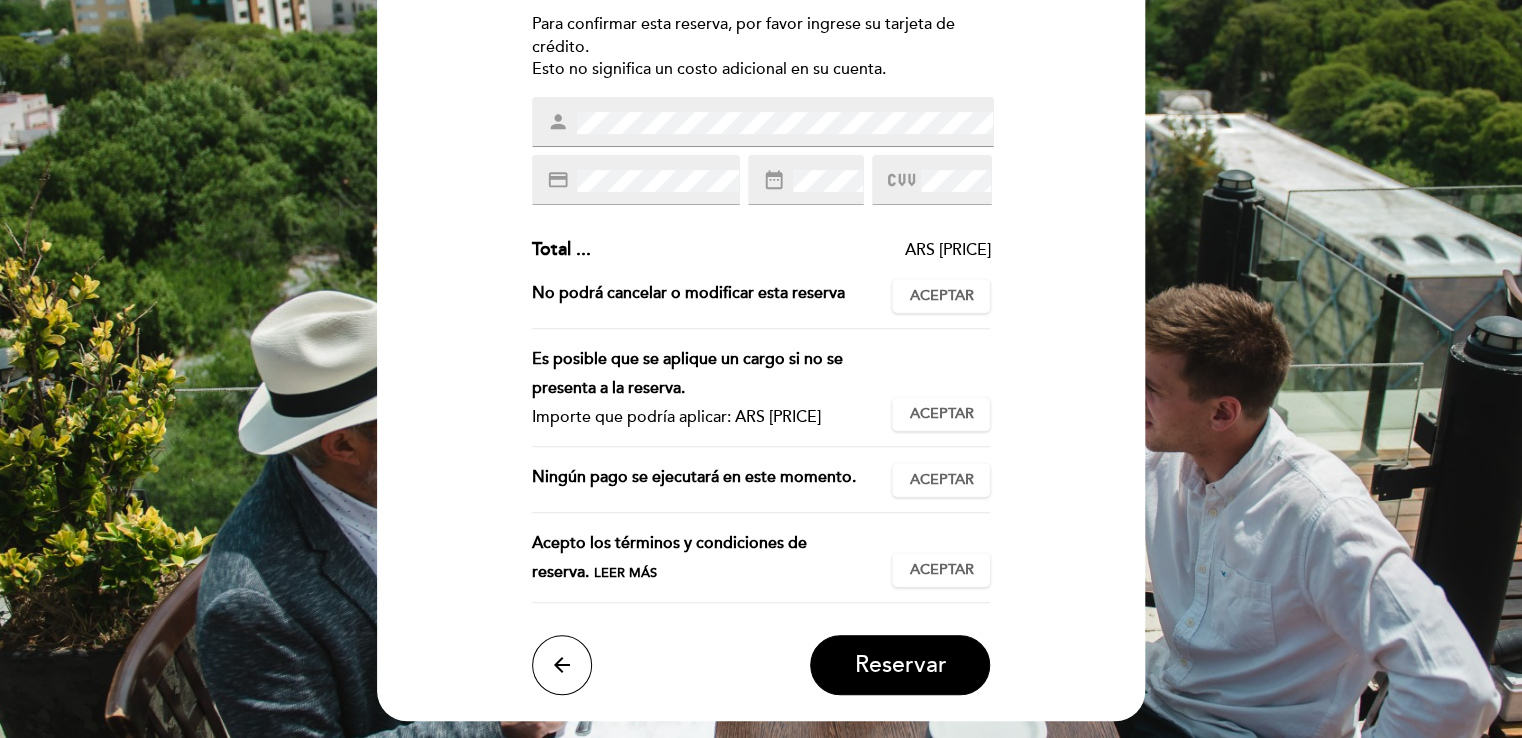 click at bounding box center [656, 181] 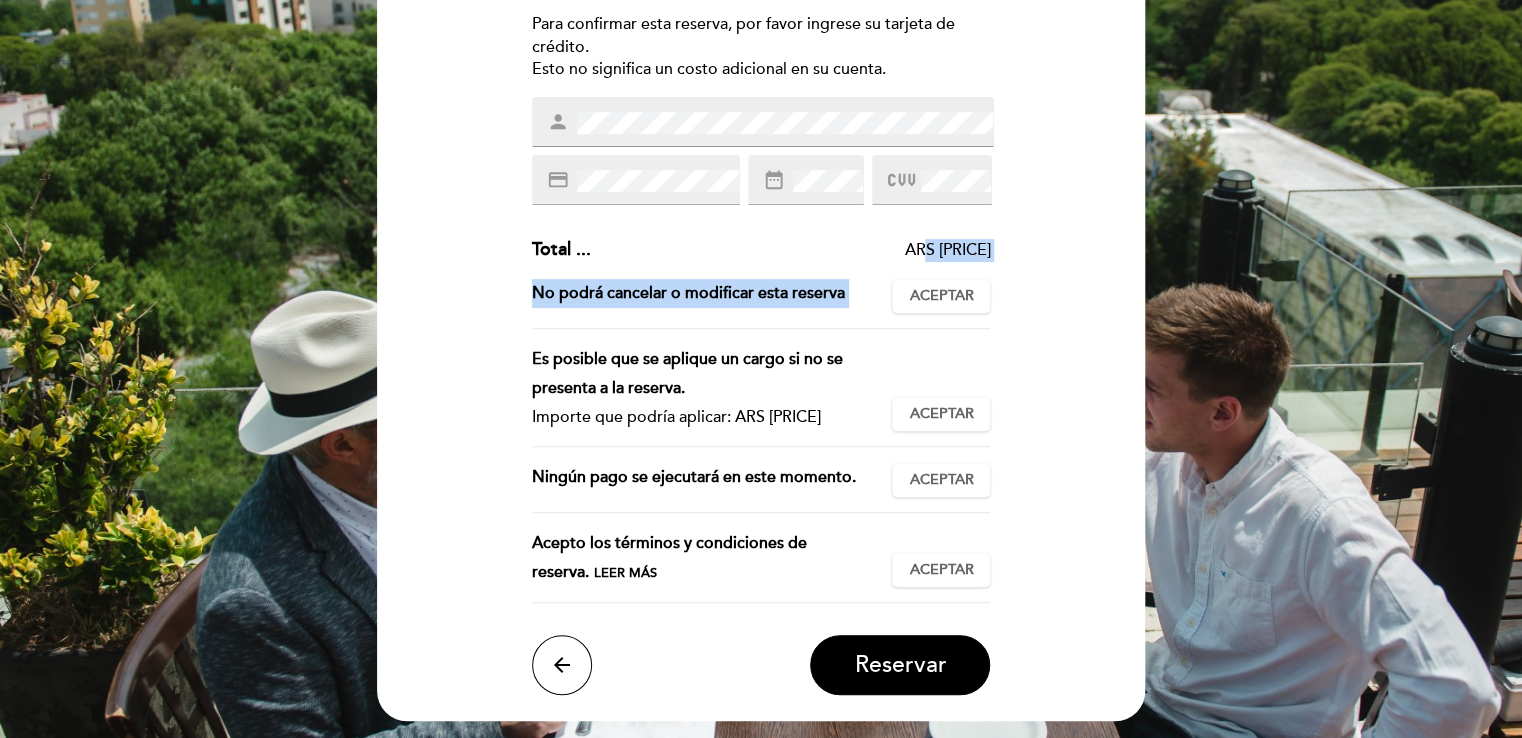 drag, startPoint x: 940, startPoint y: 250, endPoint x: 946, endPoint y: 275, distance: 25.70992 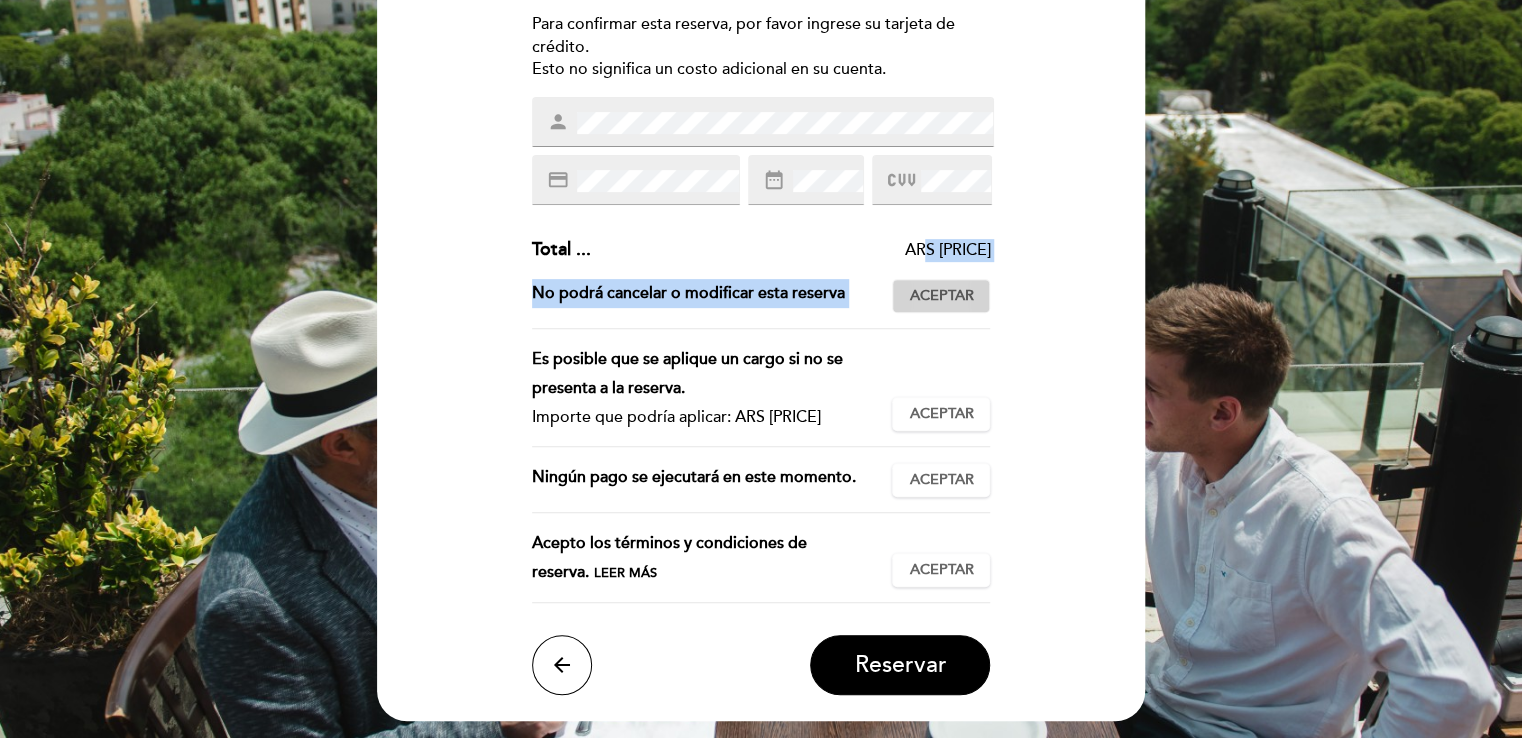 click on "Aceptar" at bounding box center [941, 296] 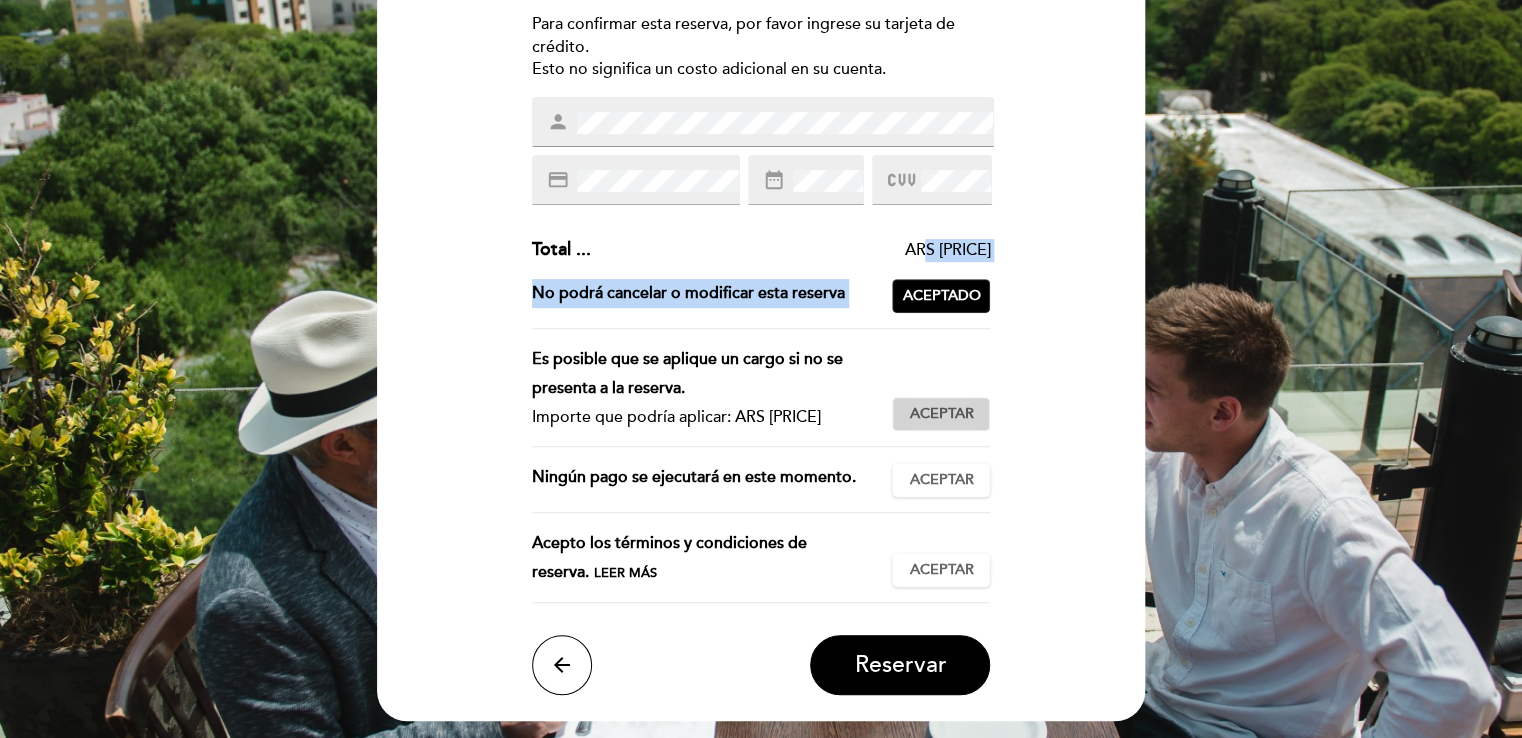click on "Aceptar" at bounding box center (941, 414) 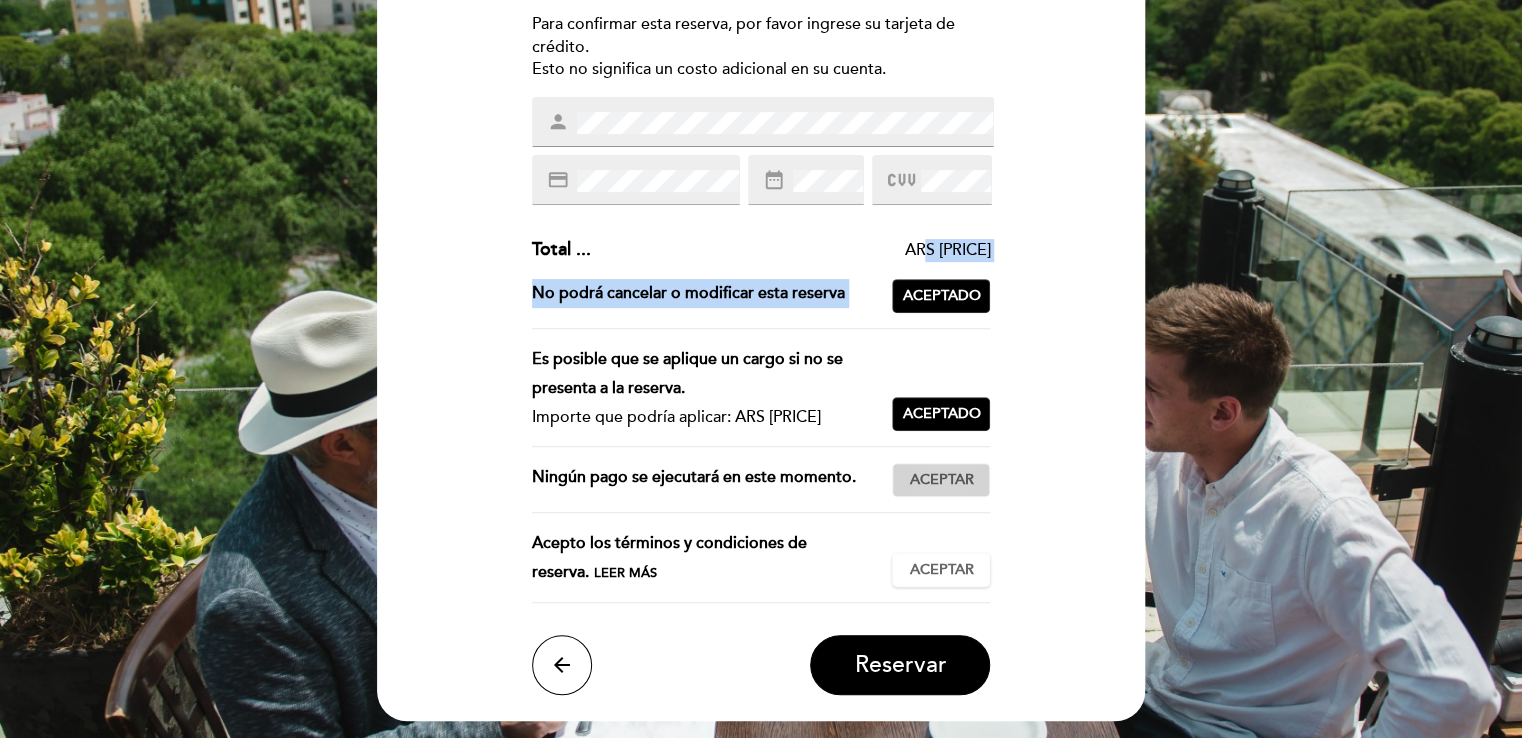 click on "Aceptar
Aceptado" at bounding box center (941, 480) 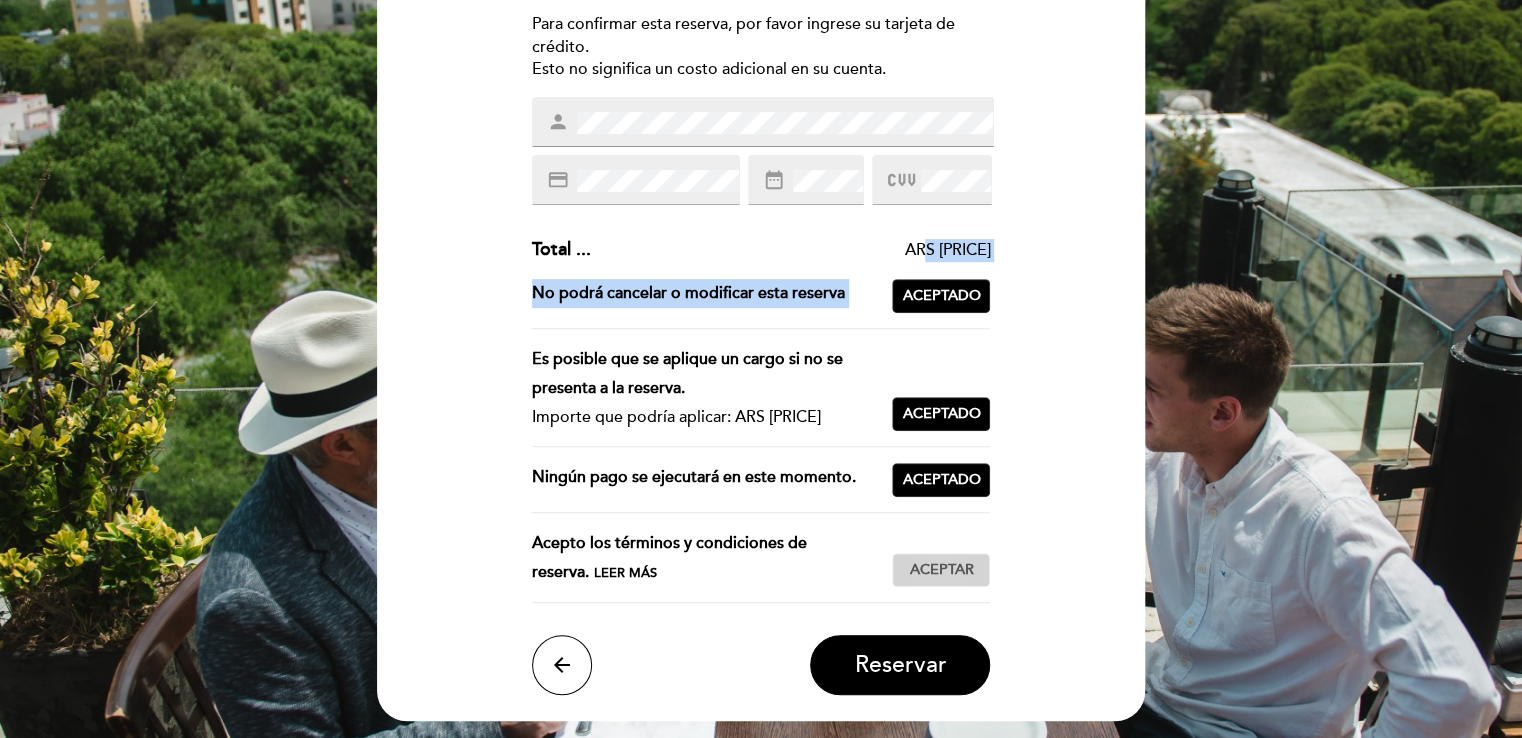 click on "Aceptar" at bounding box center [941, 570] 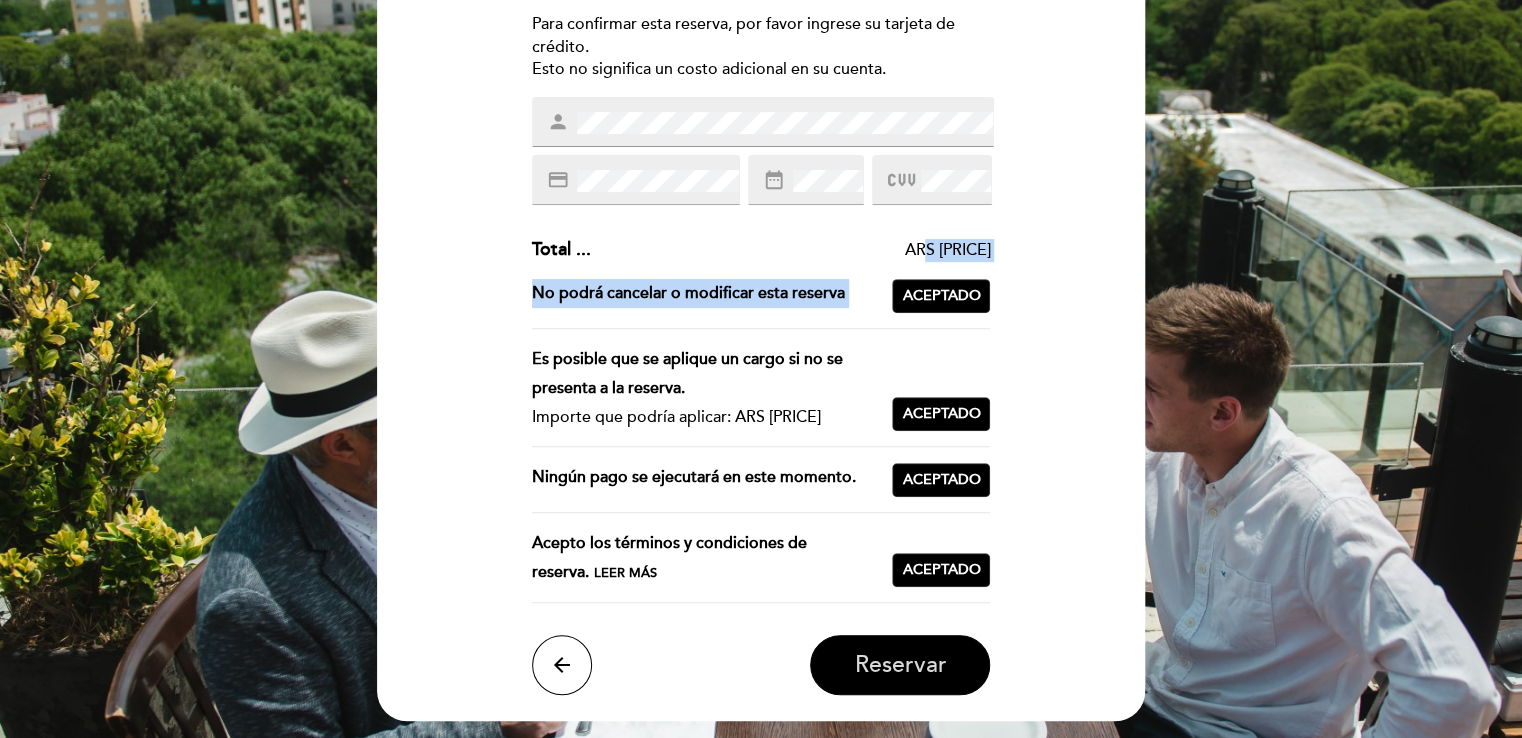 click on "Reservar" at bounding box center [900, 665] 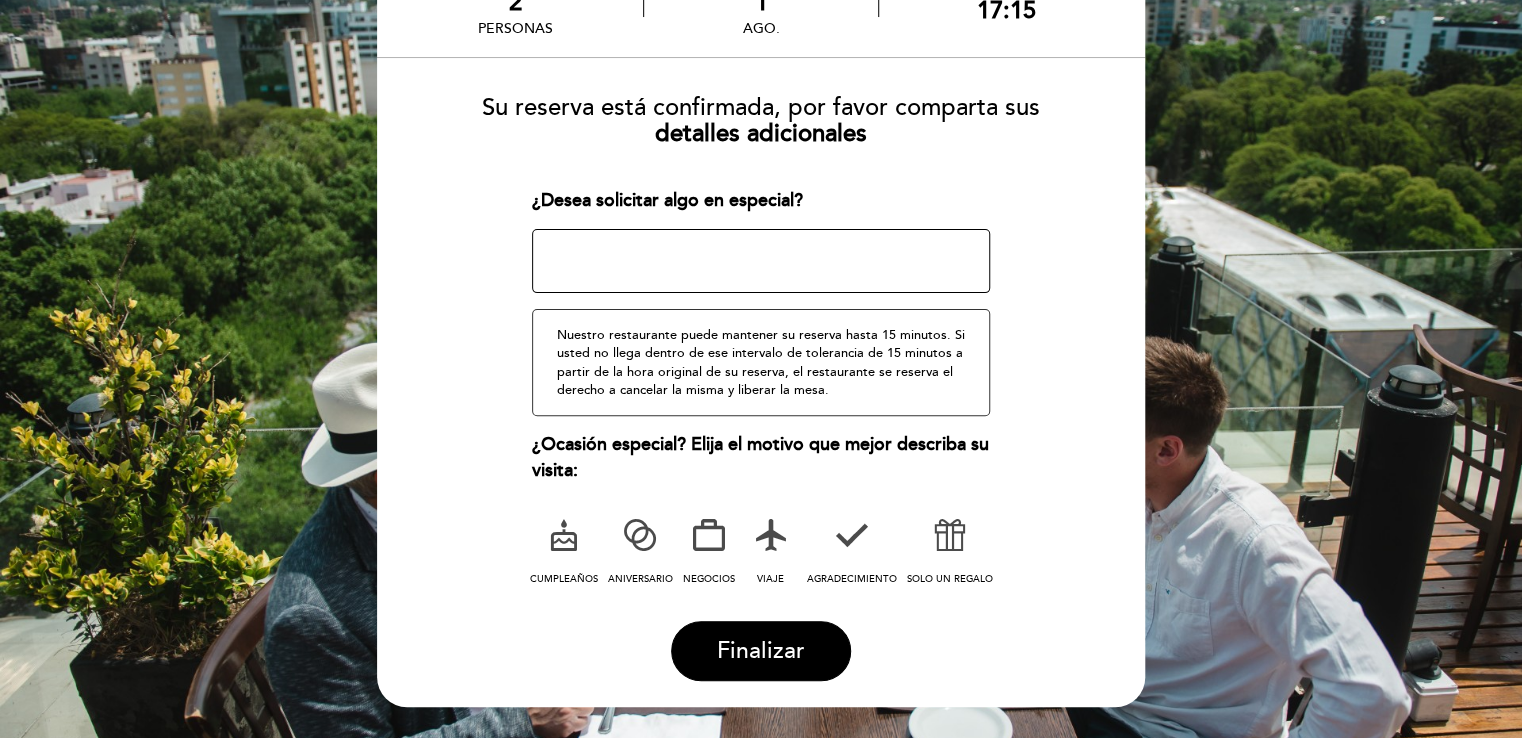scroll, scrollTop: 166, scrollLeft: 0, axis: vertical 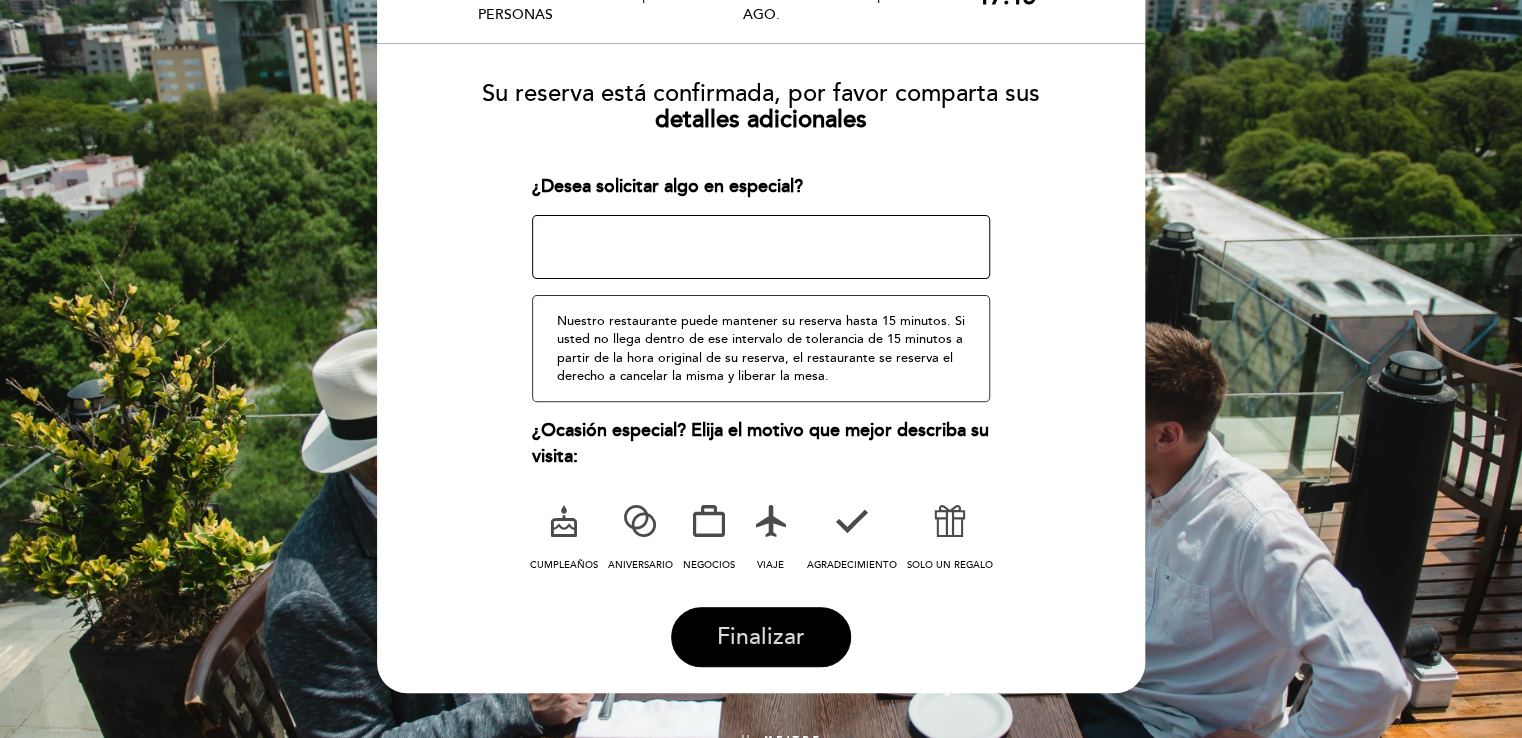 click on "Finalizar" at bounding box center (761, 637) 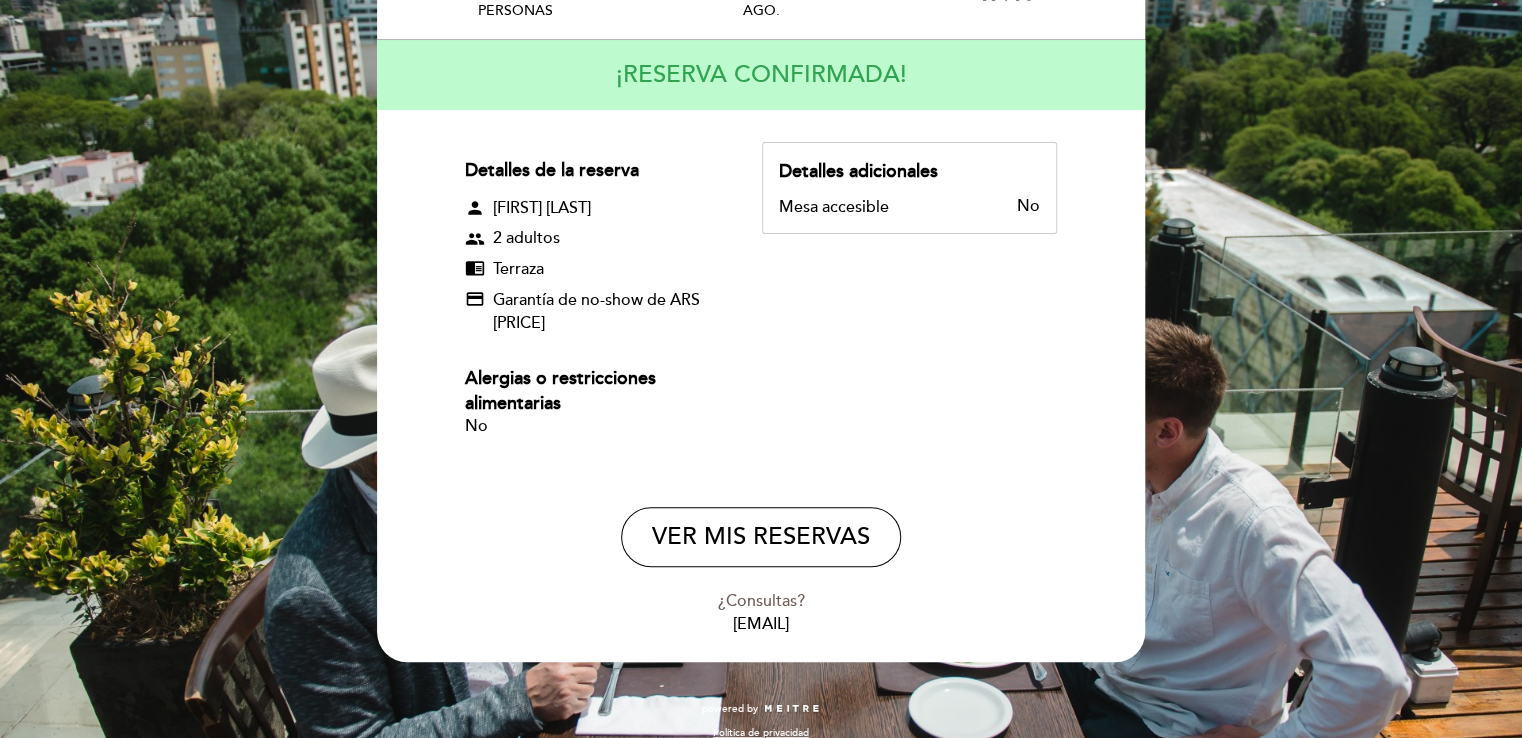 scroll, scrollTop: 192, scrollLeft: 0, axis: vertical 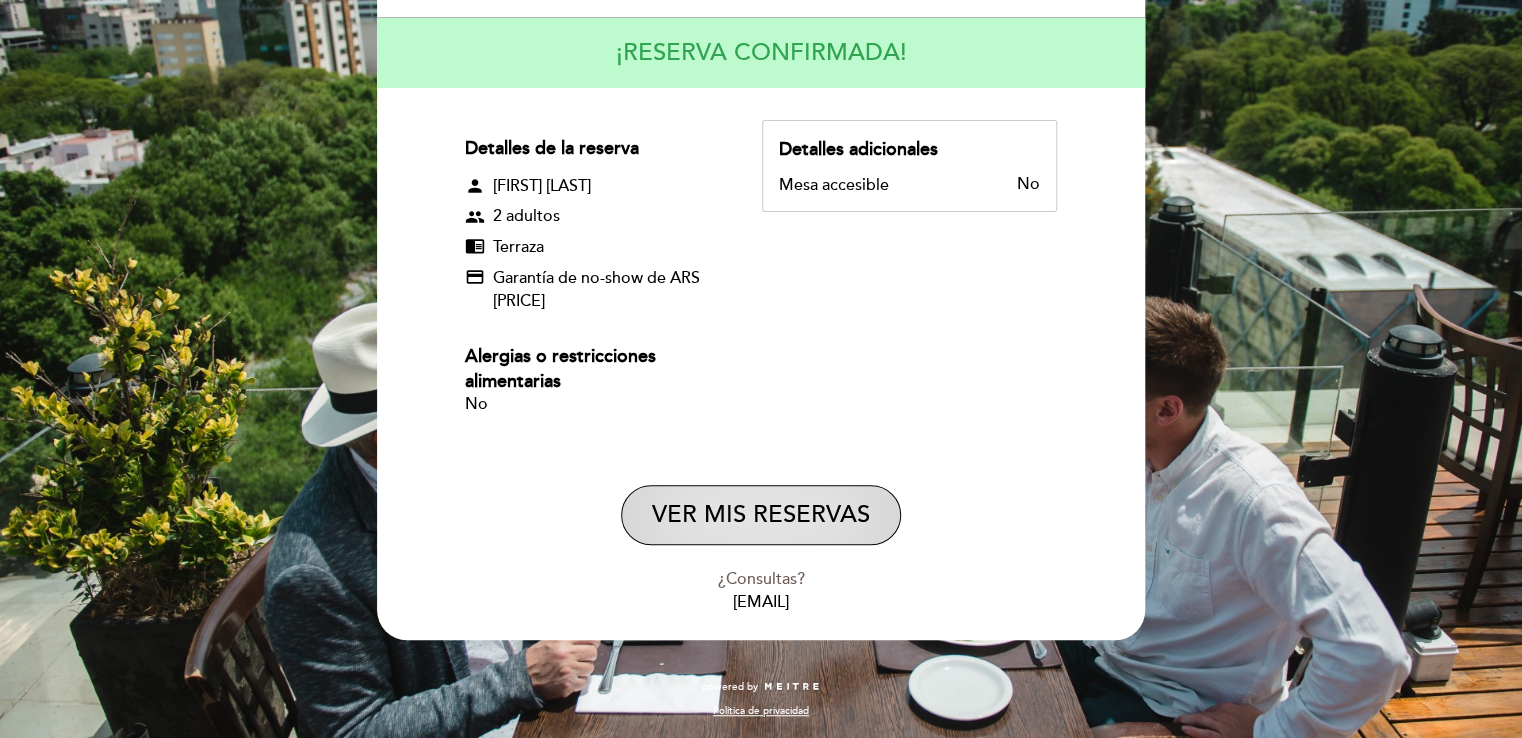 click on "VER MIS RESERVAS" at bounding box center (761, 515) 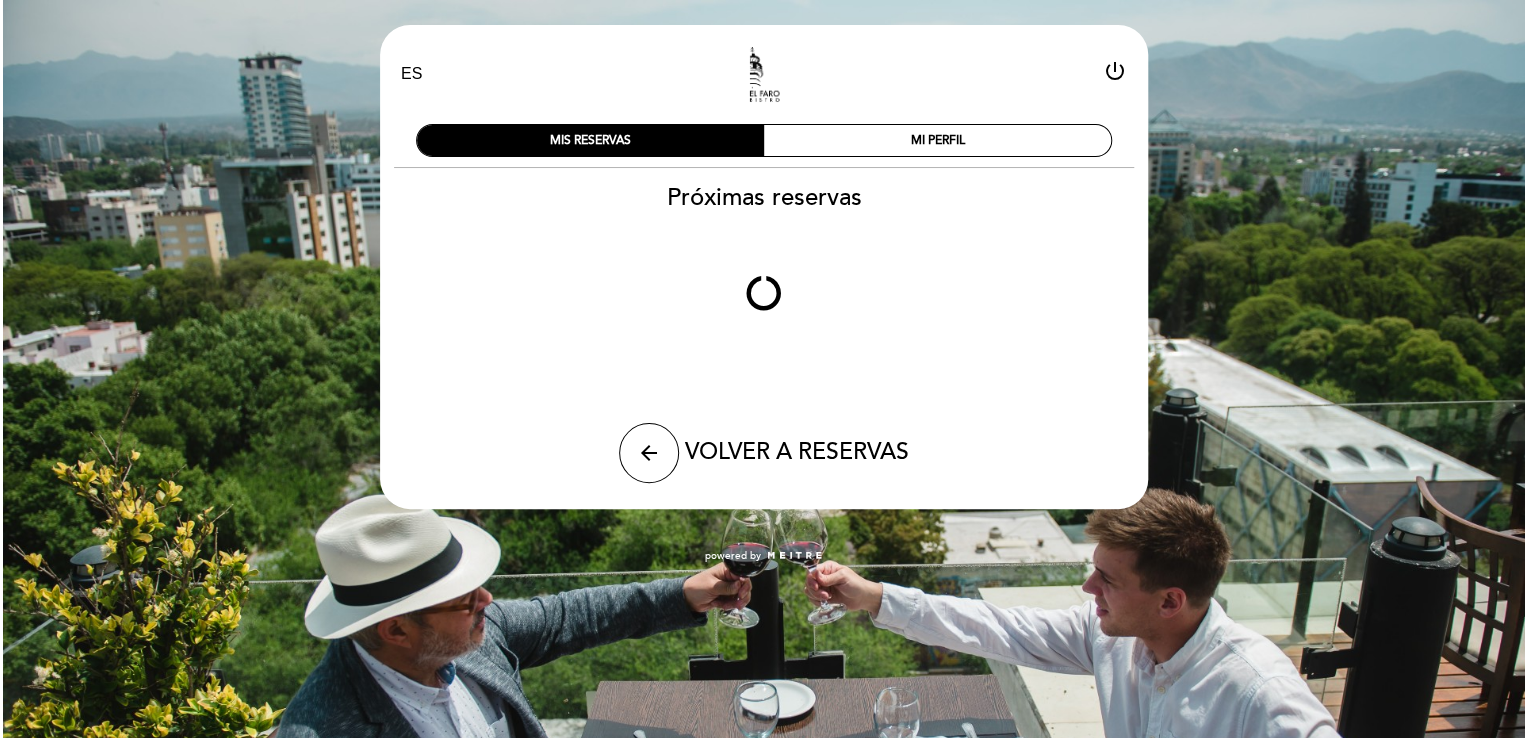 scroll, scrollTop: 0, scrollLeft: 0, axis: both 